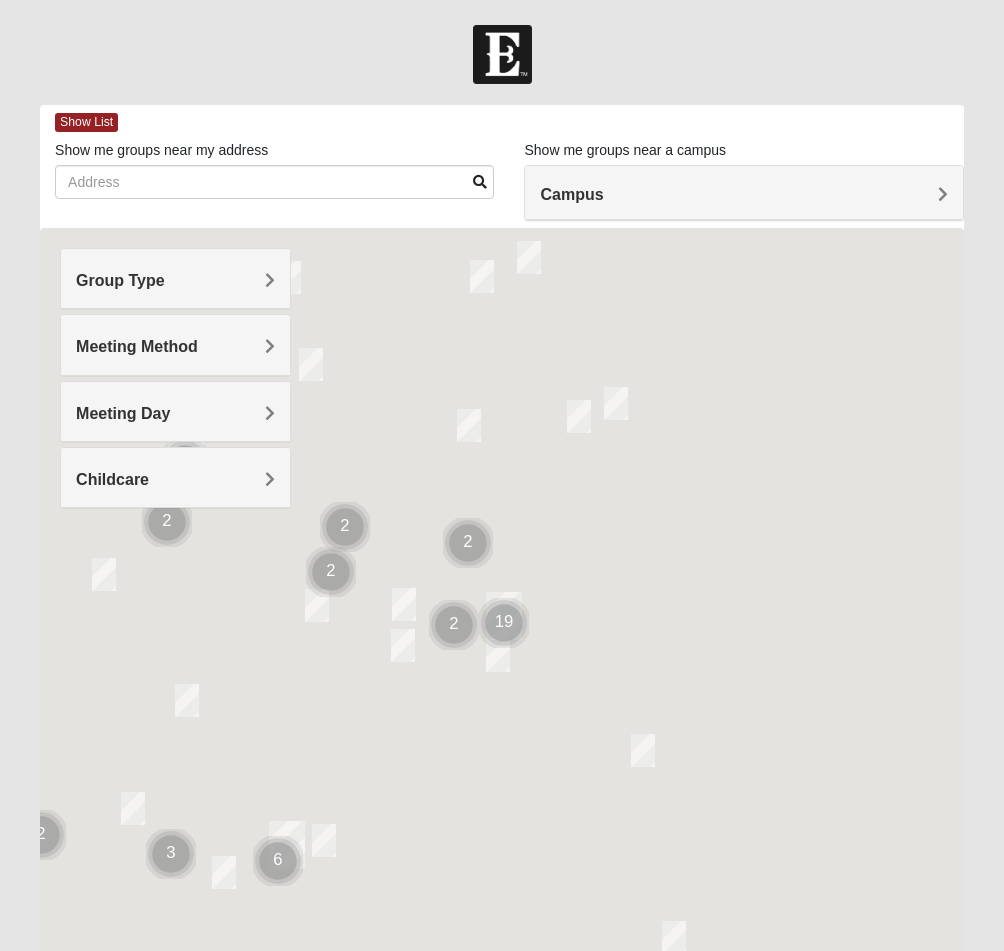 scroll, scrollTop: 0, scrollLeft: 0, axis: both 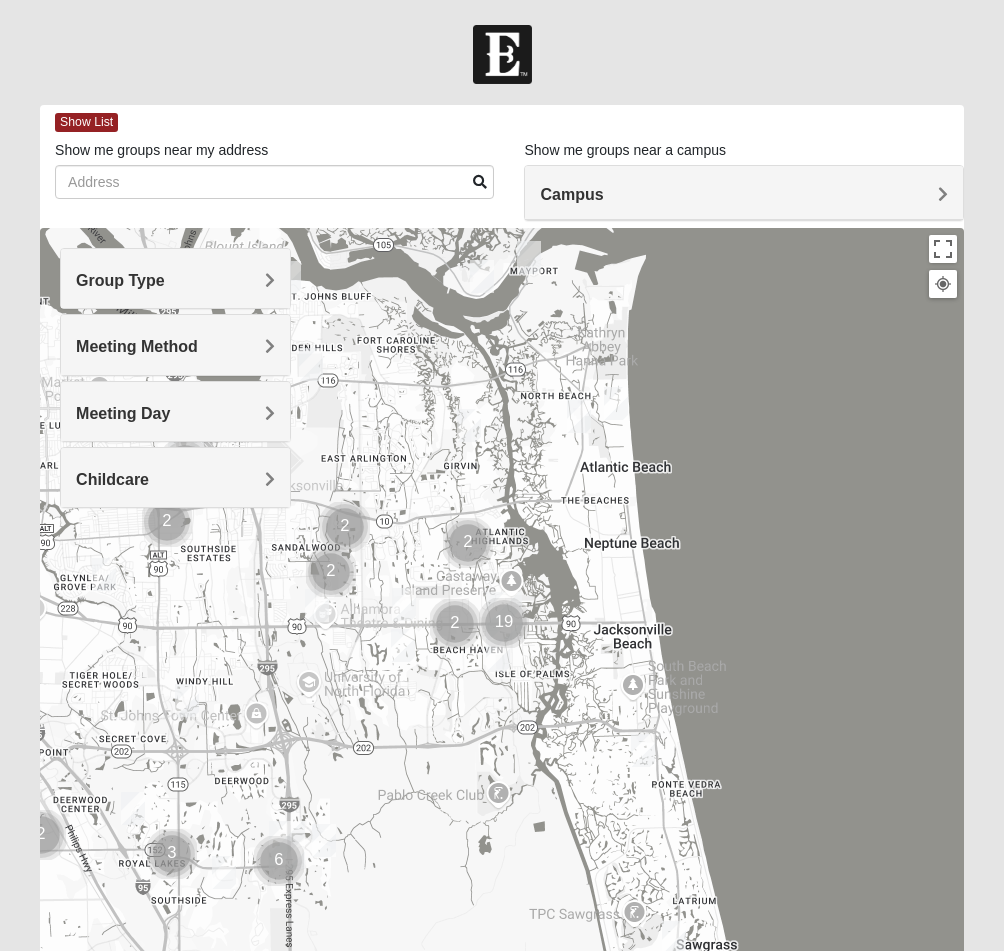 click on "Group Type" at bounding box center [175, 280] 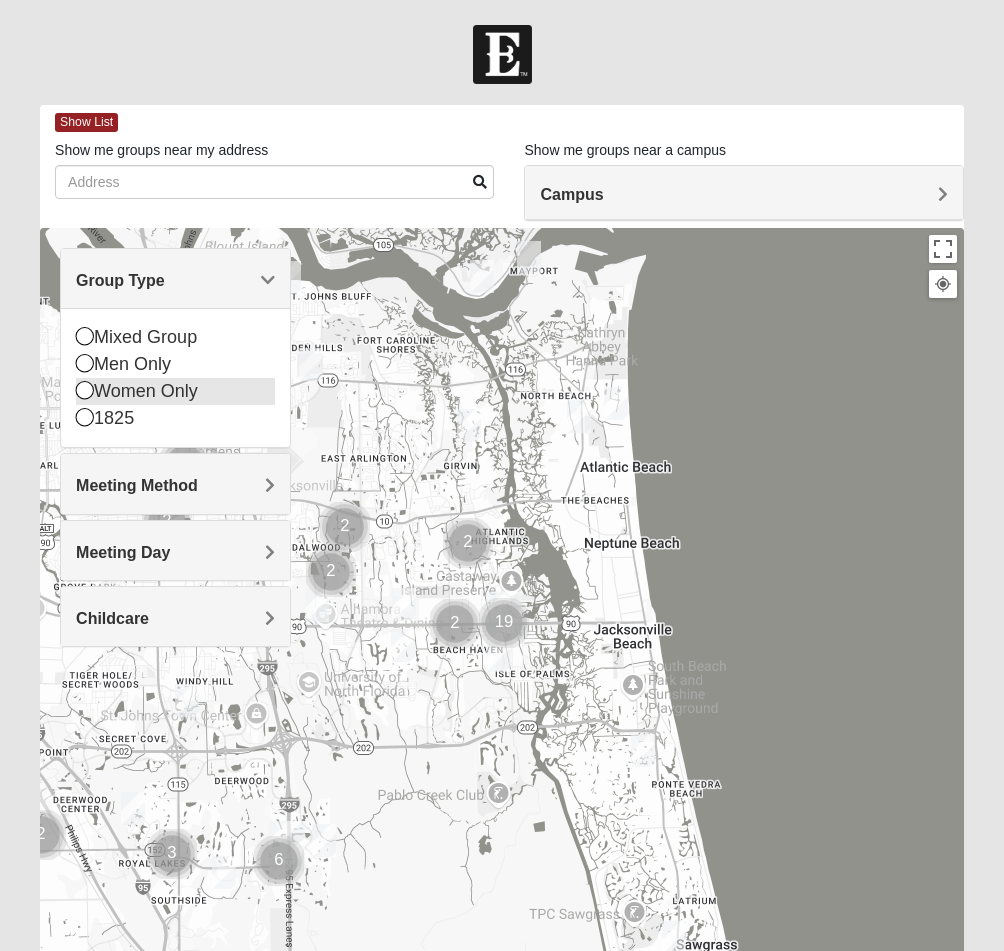 click at bounding box center [85, 390] 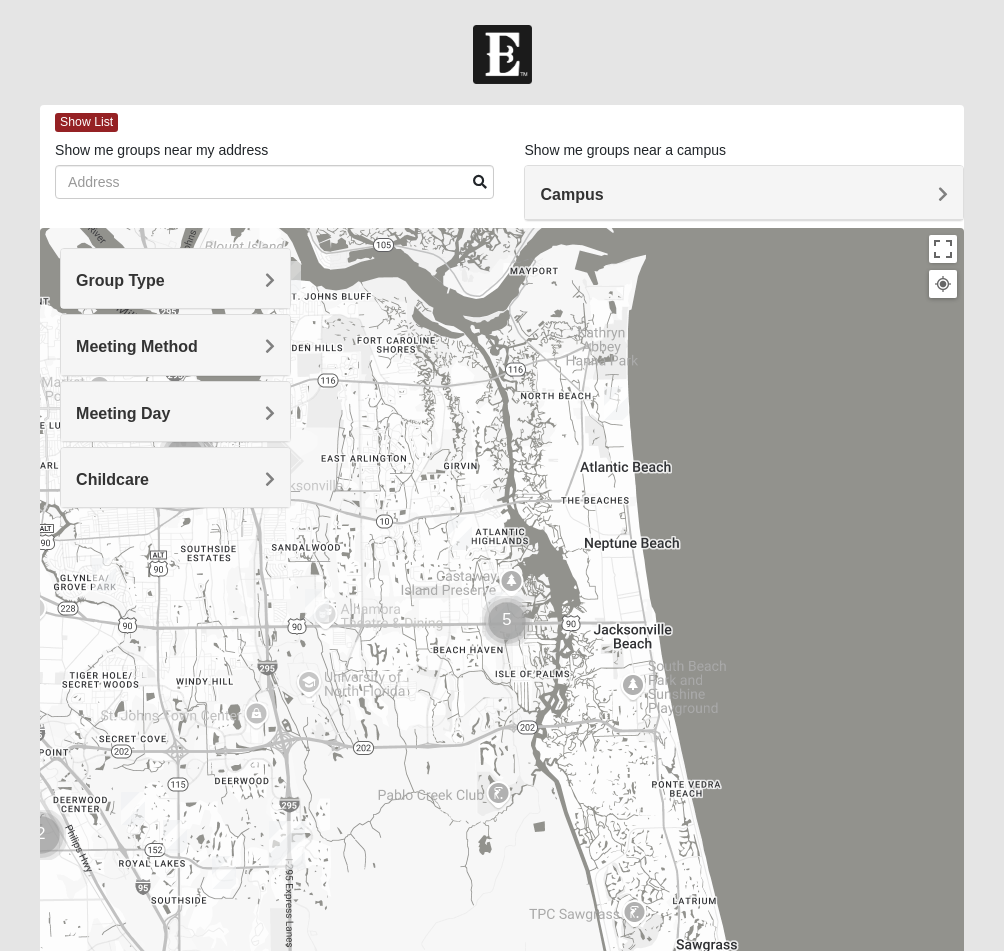 click on "Meeting Method" at bounding box center (137, 346) 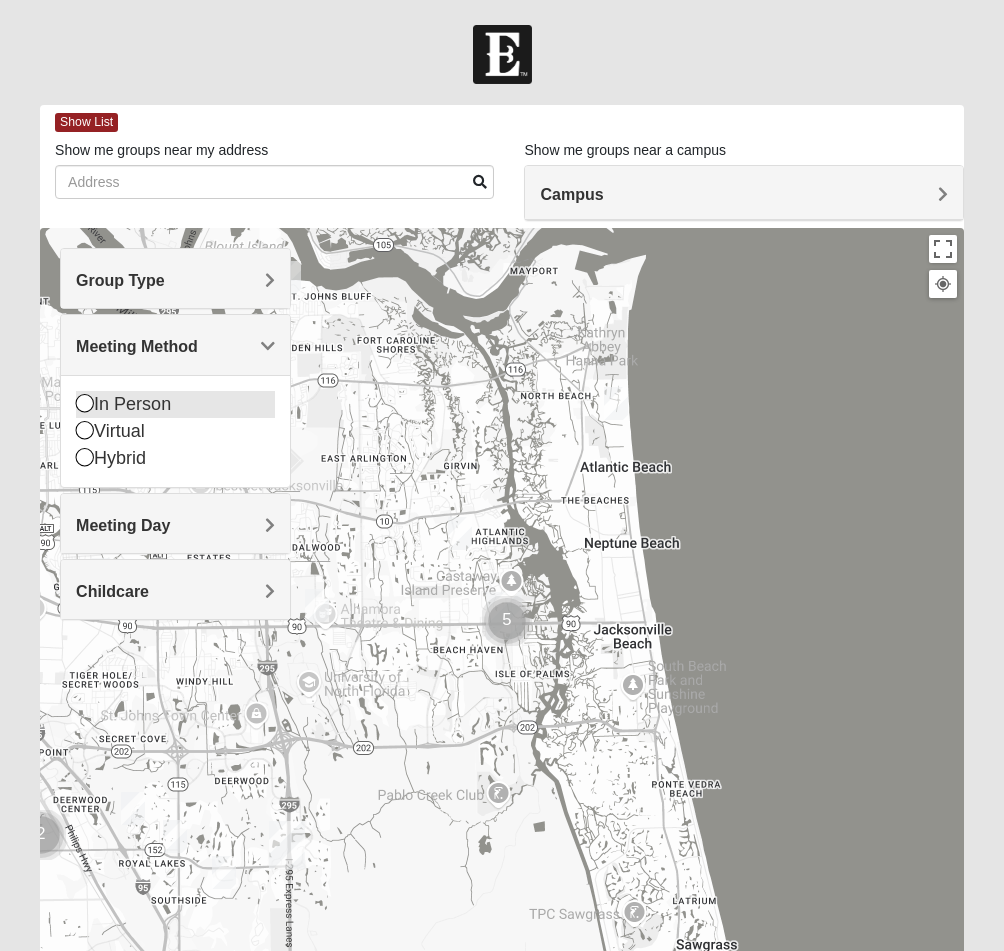 click on "In Person" at bounding box center [175, 404] 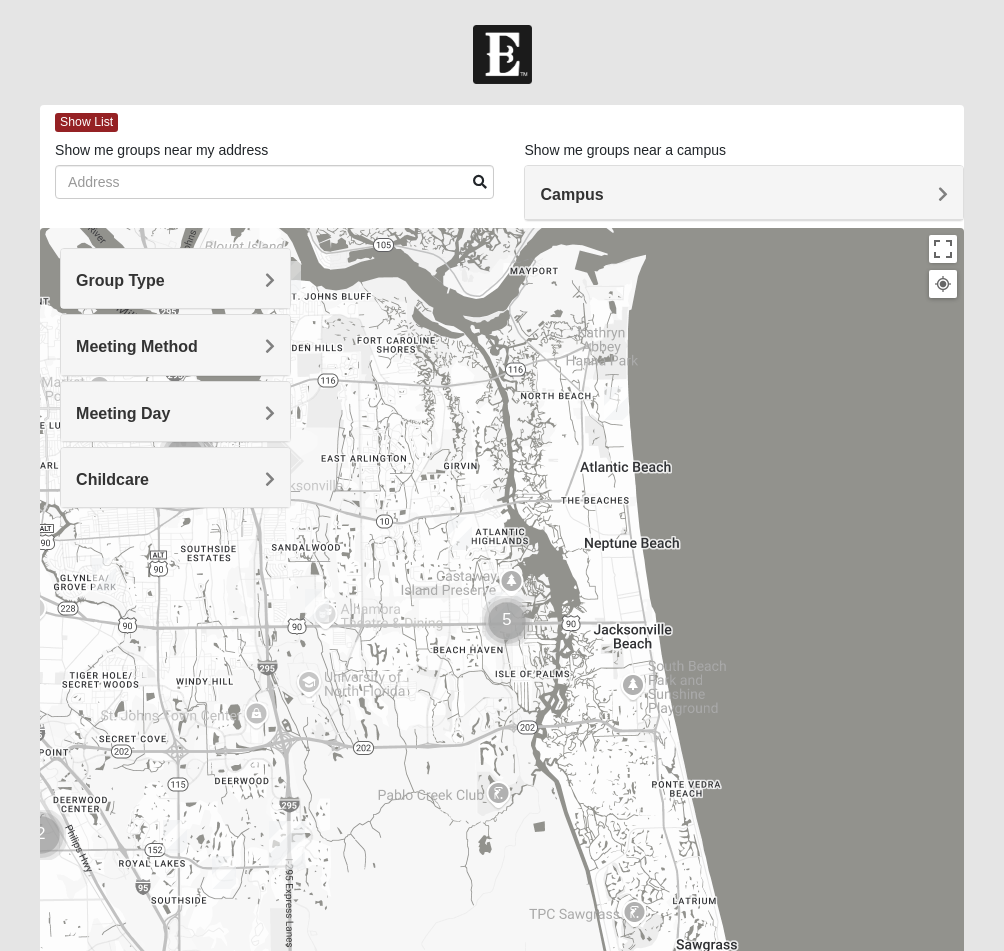 click on "Meeting Day" at bounding box center [175, 411] 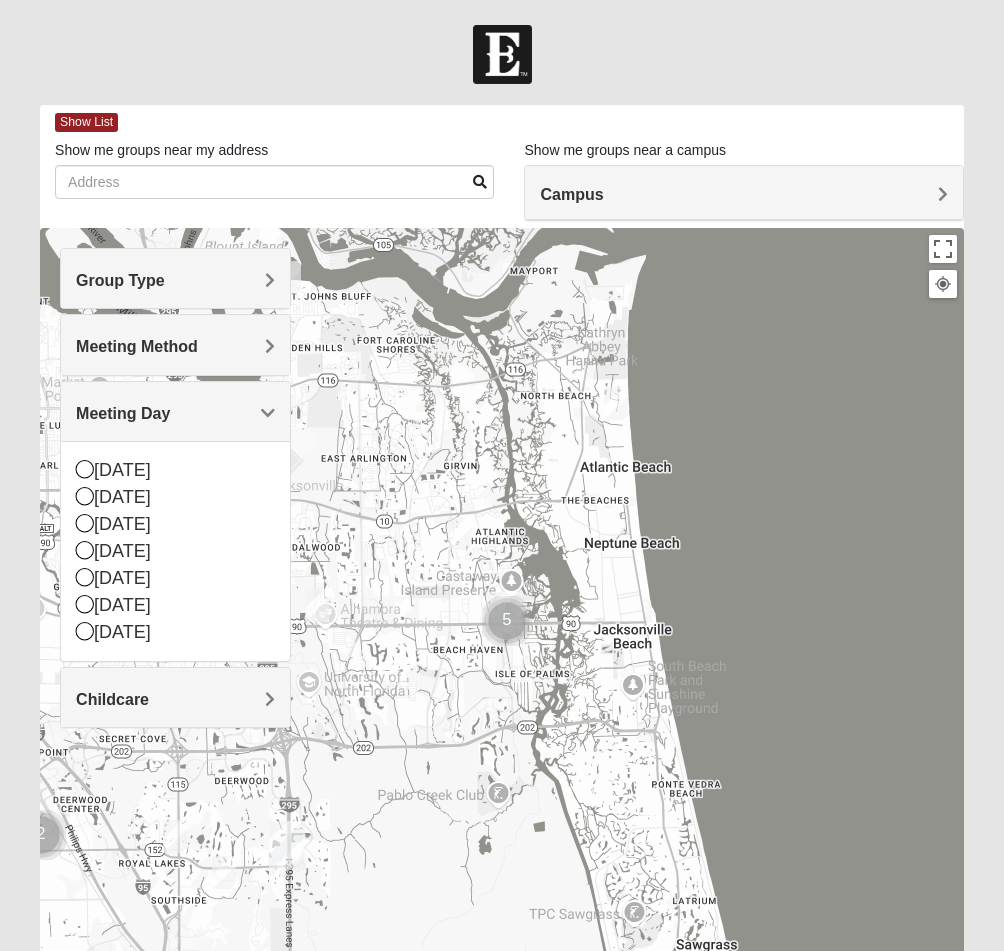 click on "Meeting Day" at bounding box center (175, 411) 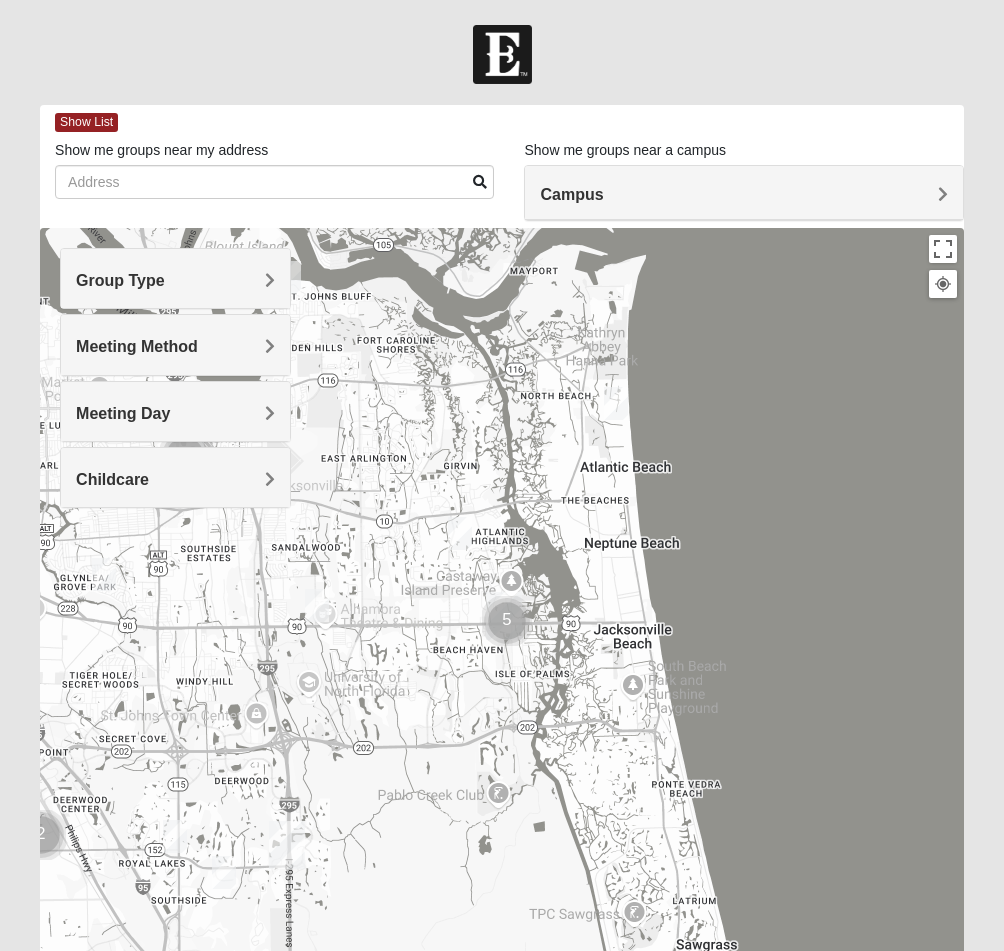 click on "Childcare" at bounding box center (175, 479) 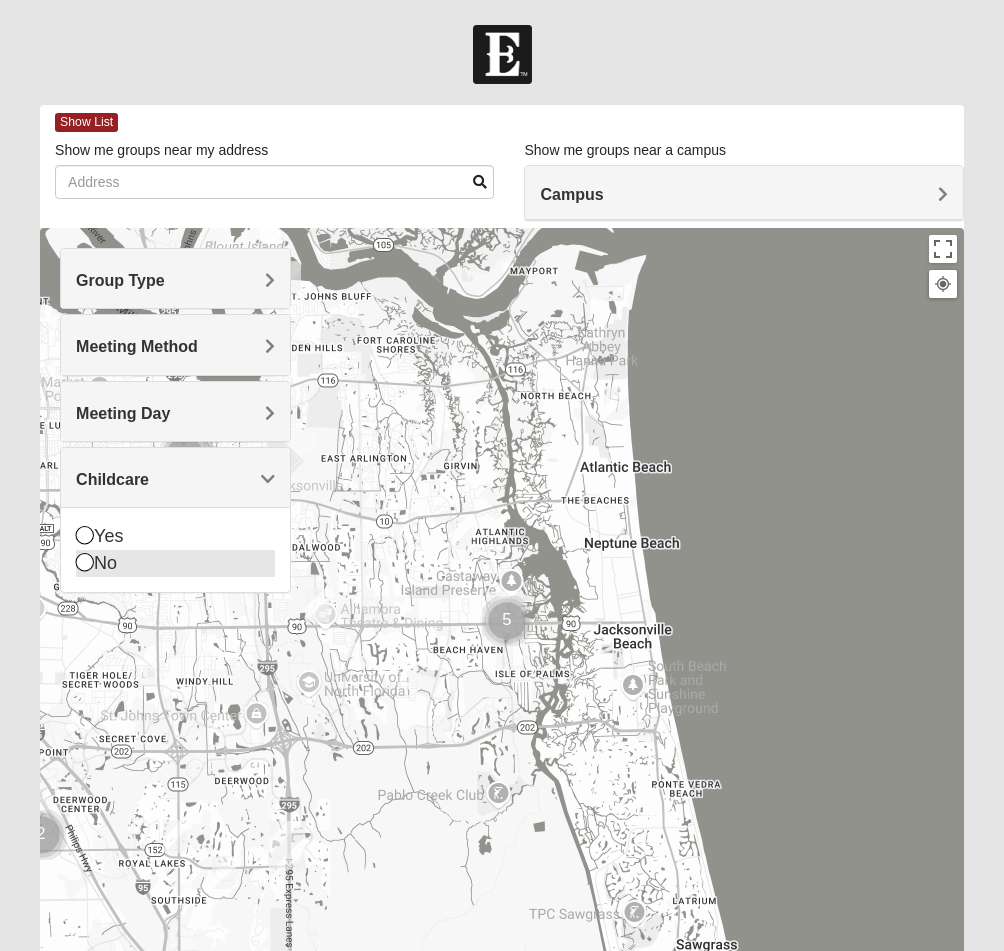 click at bounding box center [85, 562] 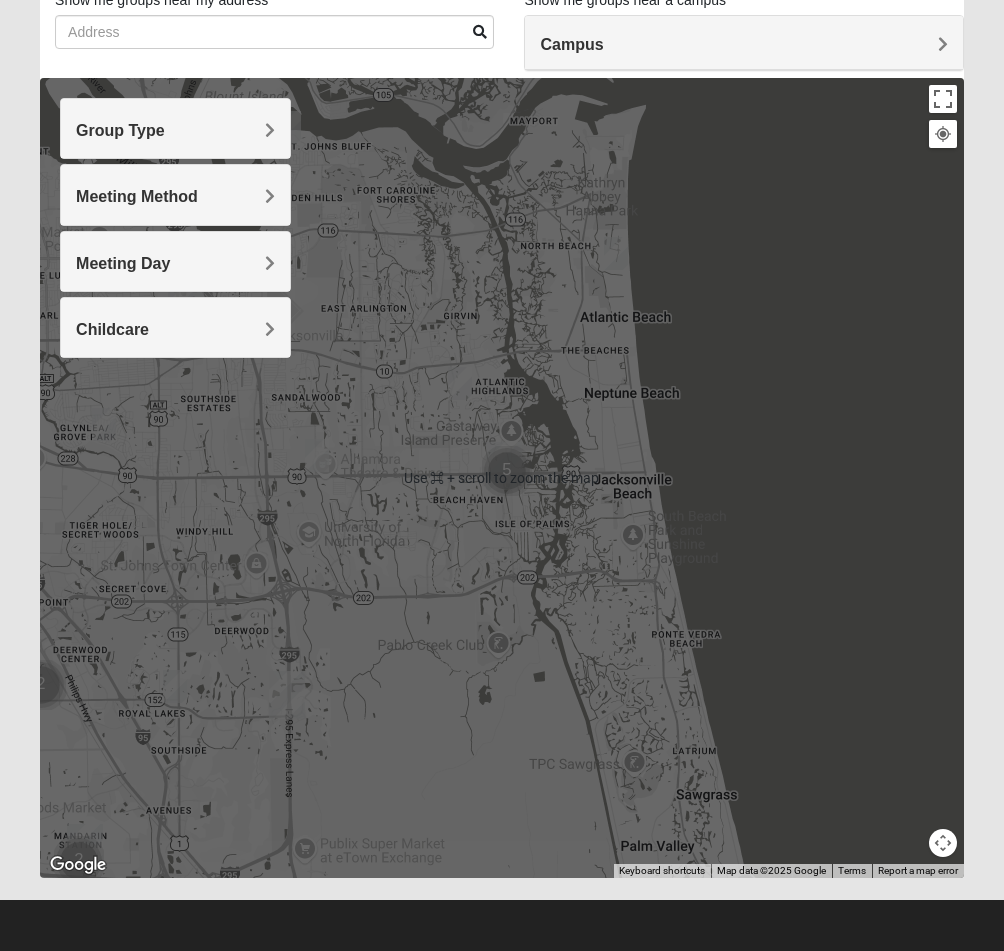 scroll, scrollTop: 150, scrollLeft: 0, axis: vertical 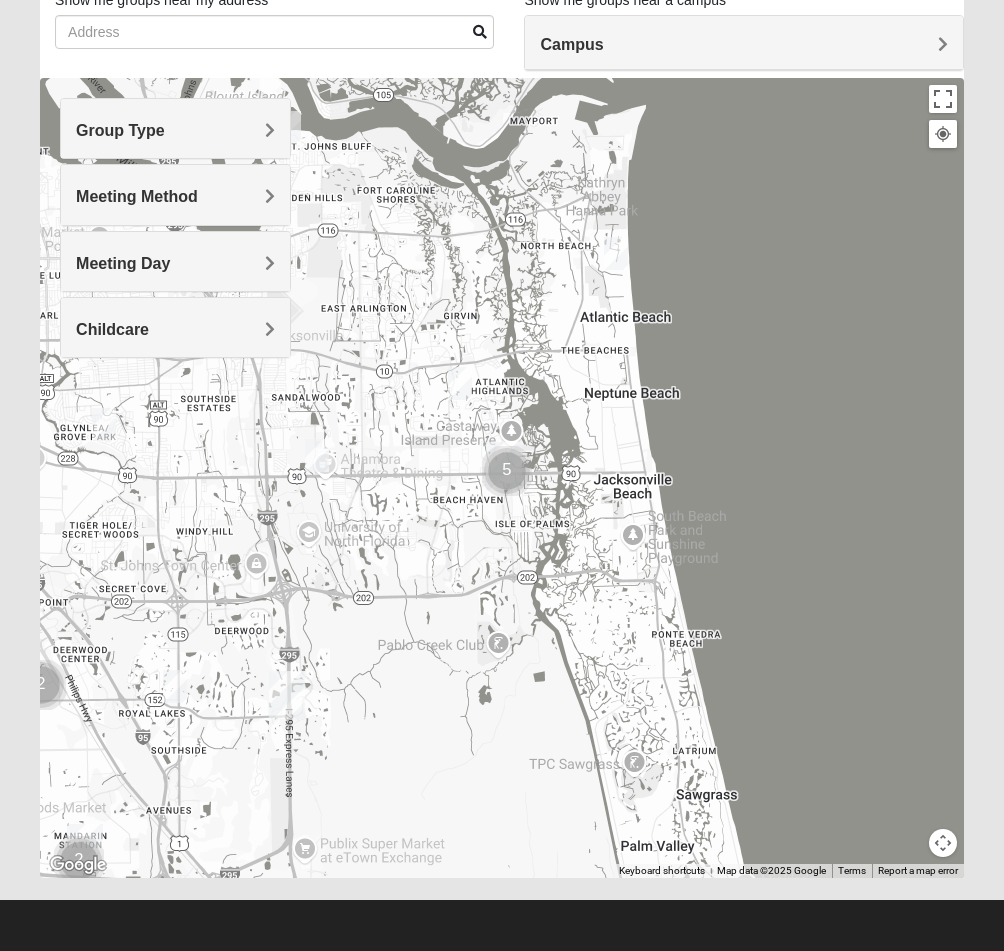 click at bounding box center [502, 478] 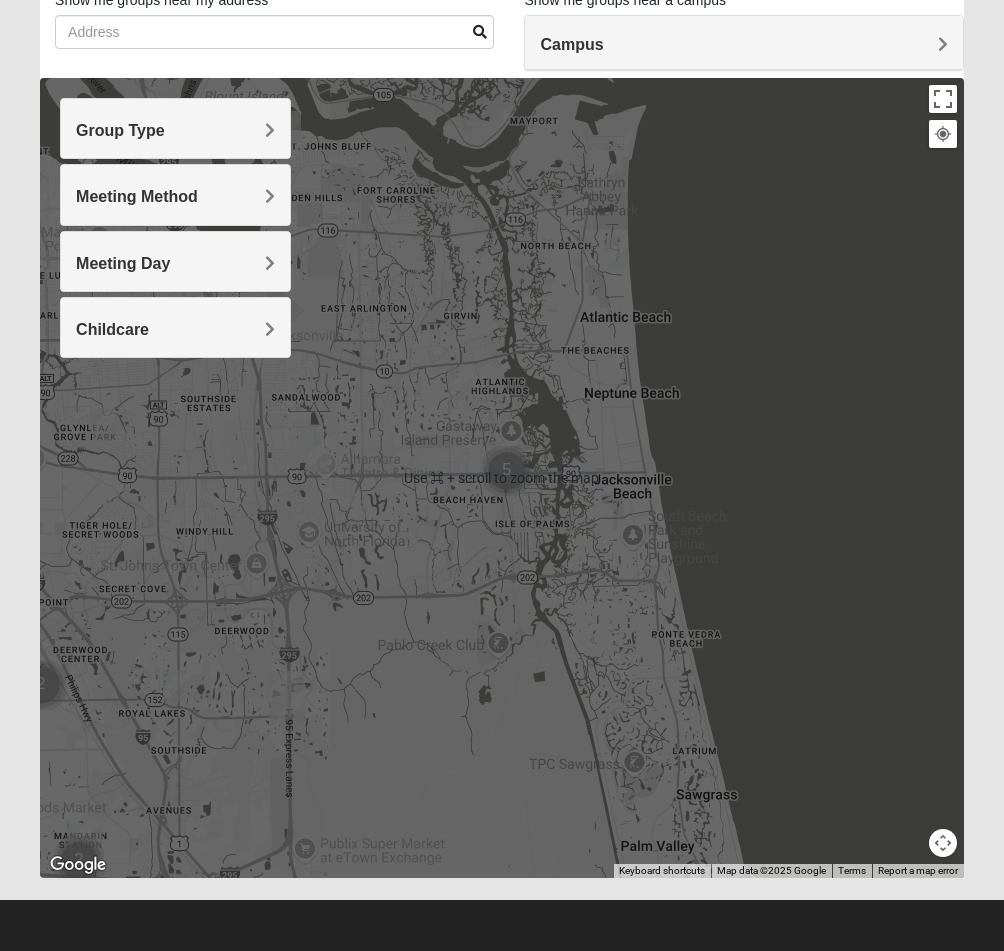 scroll, scrollTop: 150, scrollLeft: 0, axis: vertical 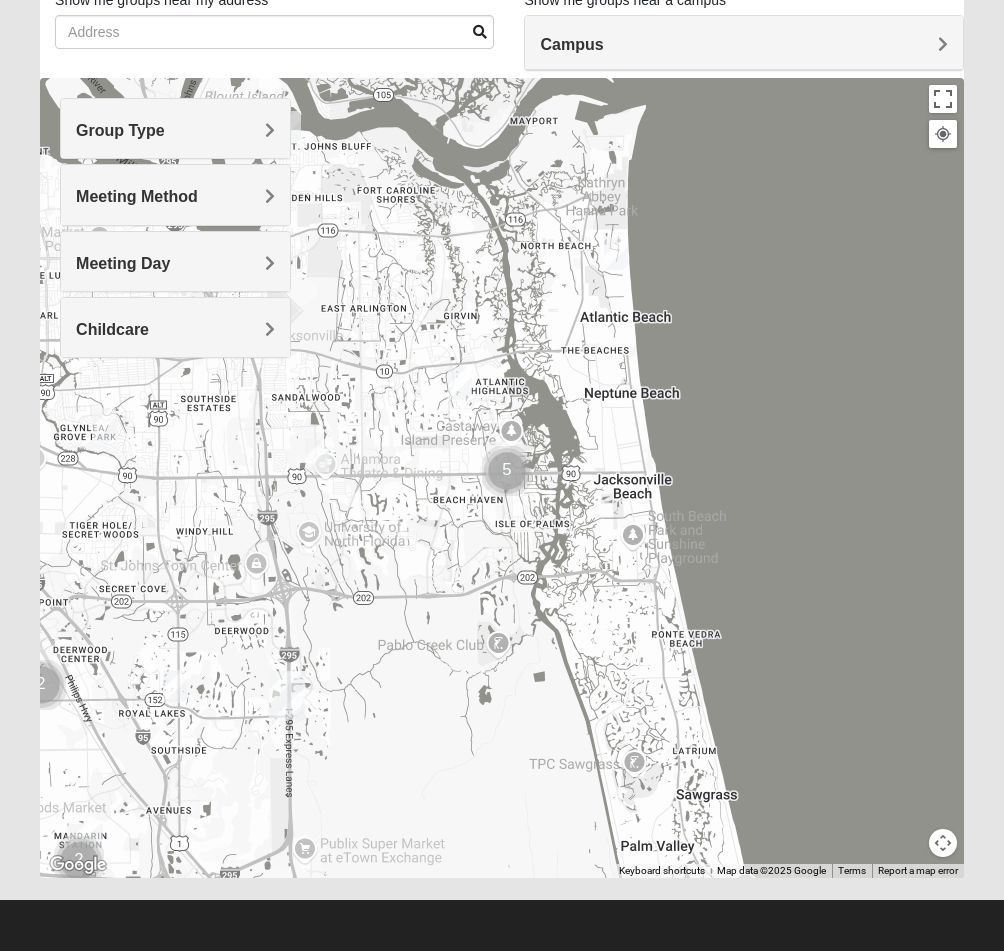 click at bounding box center (507, 471) 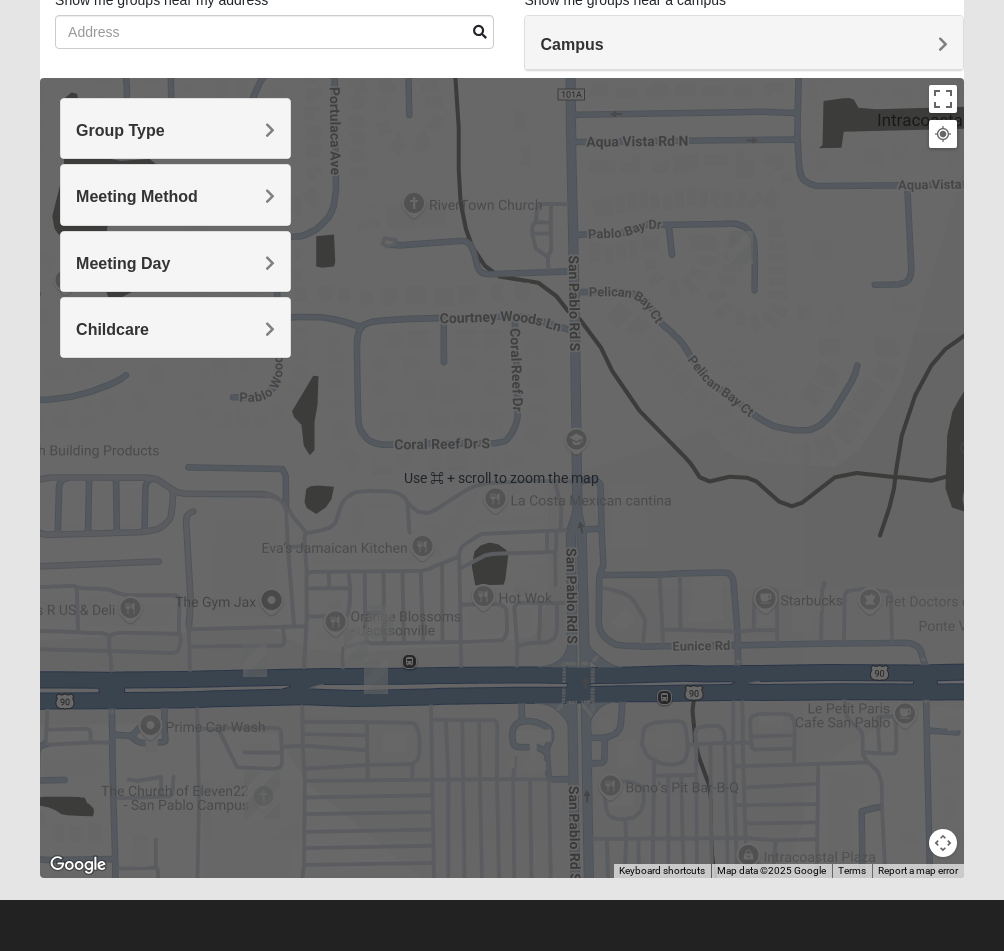 scroll, scrollTop: 150, scrollLeft: 0, axis: vertical 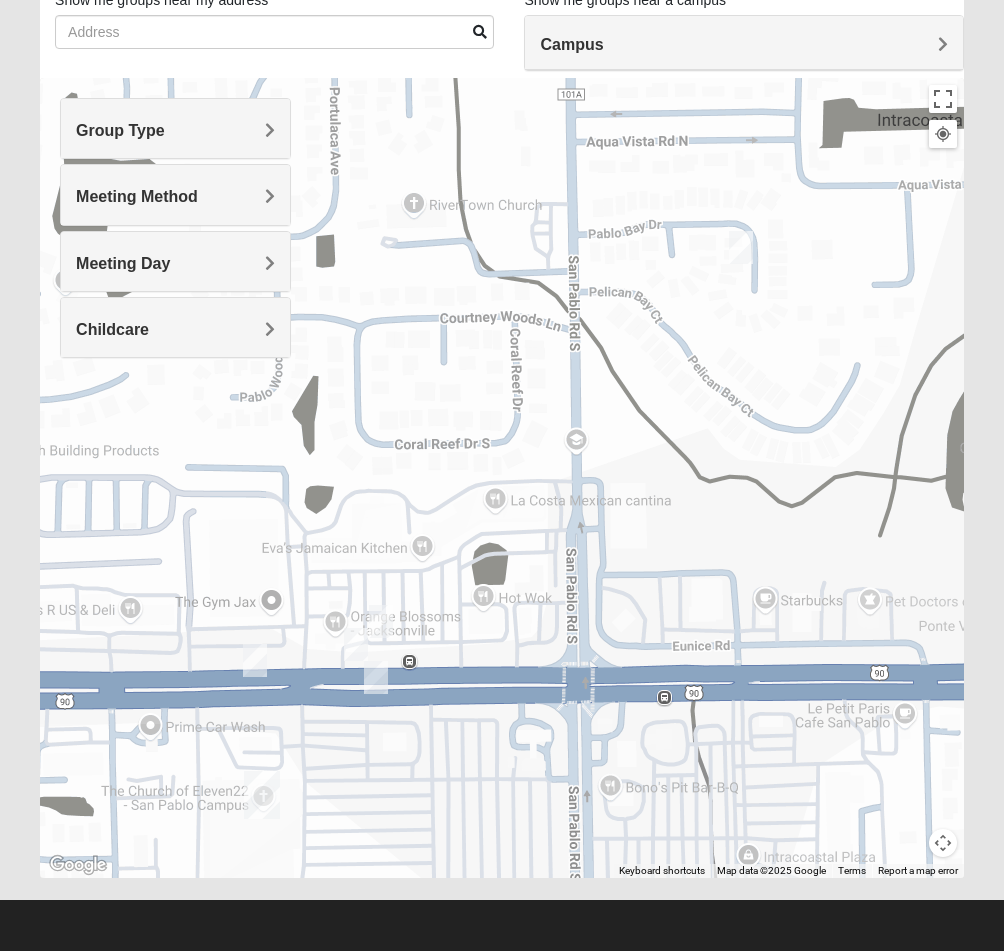 click at bounding box center (381, 621) 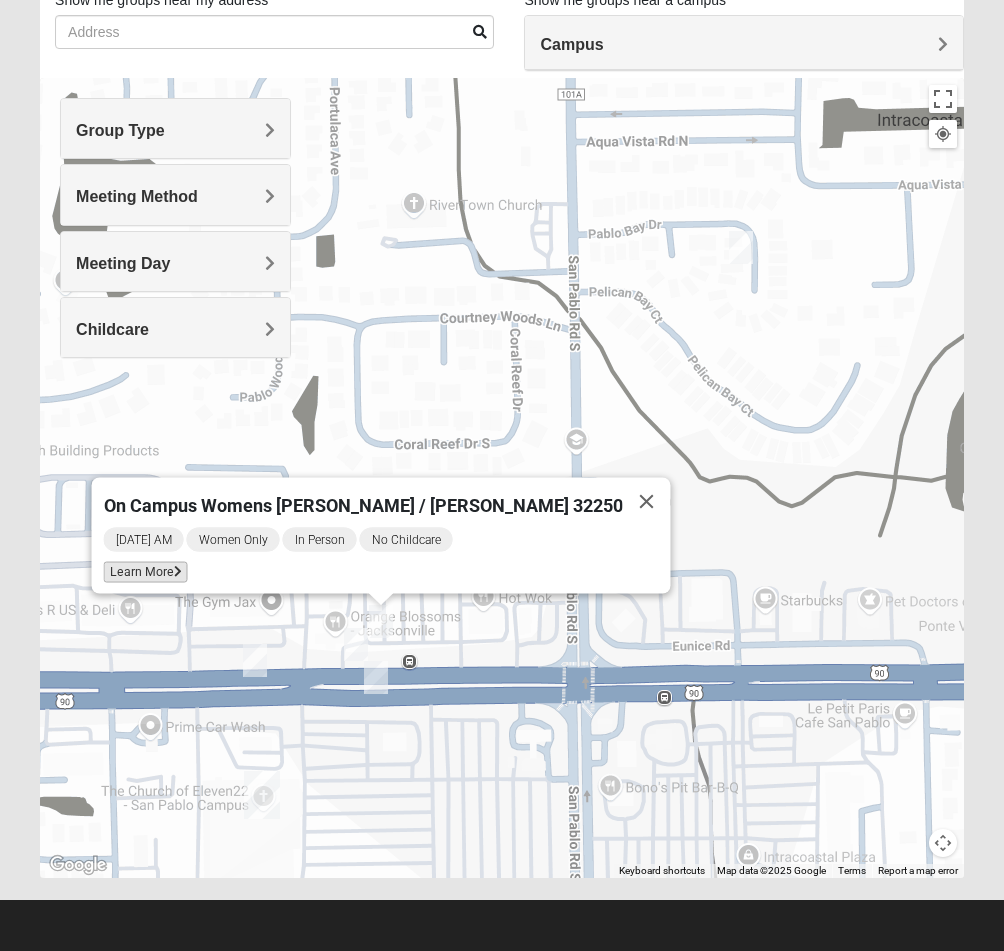 click on "Learn More" at bounding box center [145, 572] 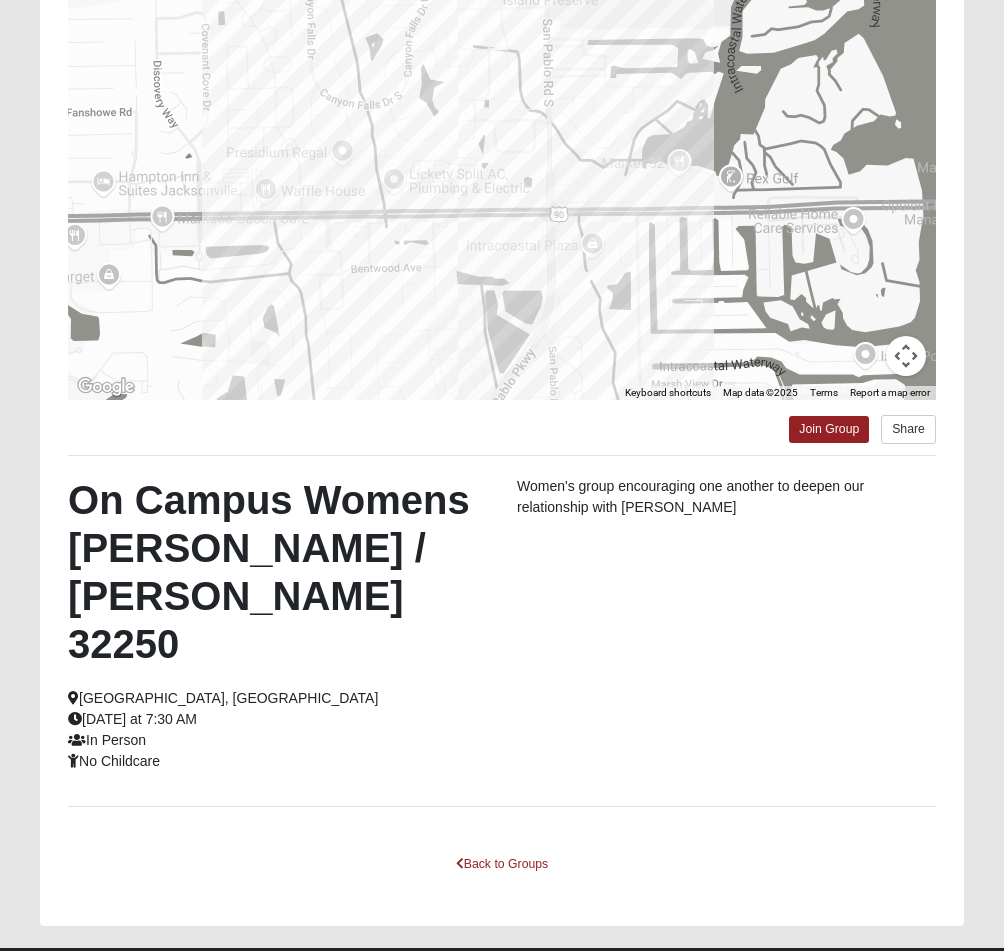 scroll, scrollTop: 218, scrollLeft: 0, axis: vertical 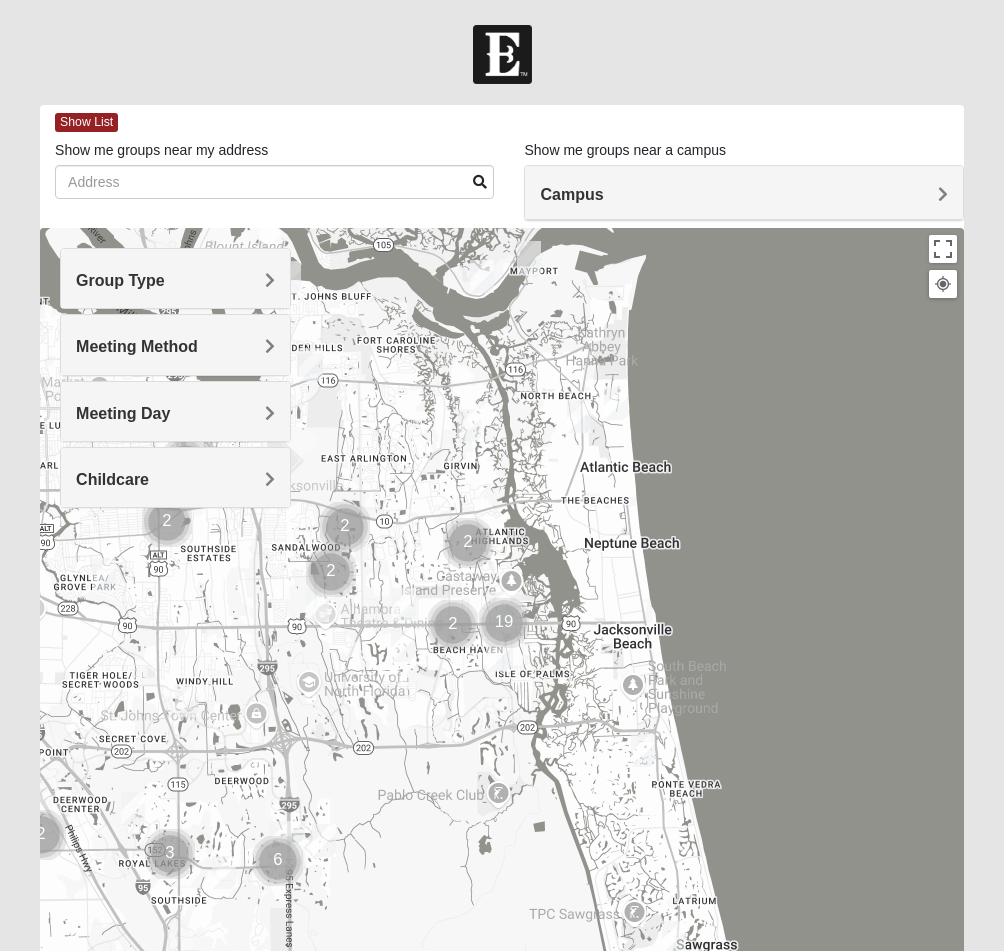 click on "Group Type" at bounding box center [175, 278] 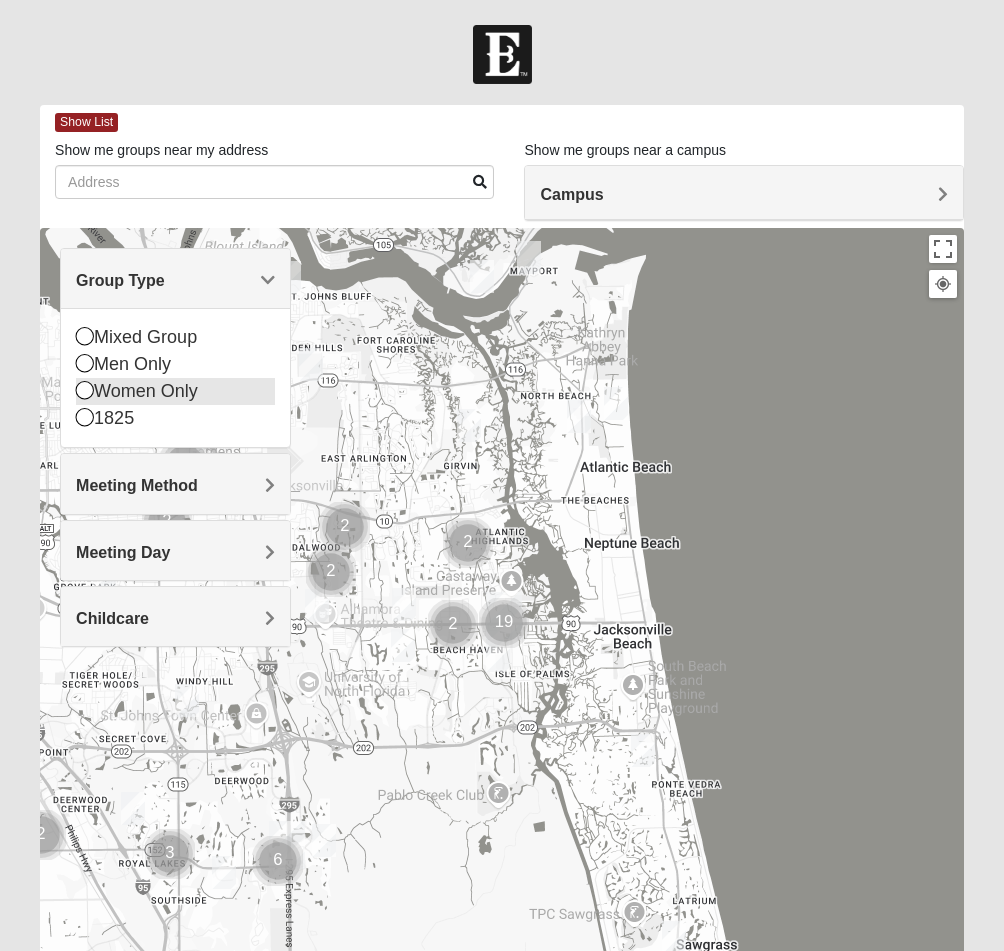 click on "Women Only" at bounding box center (175, 391) 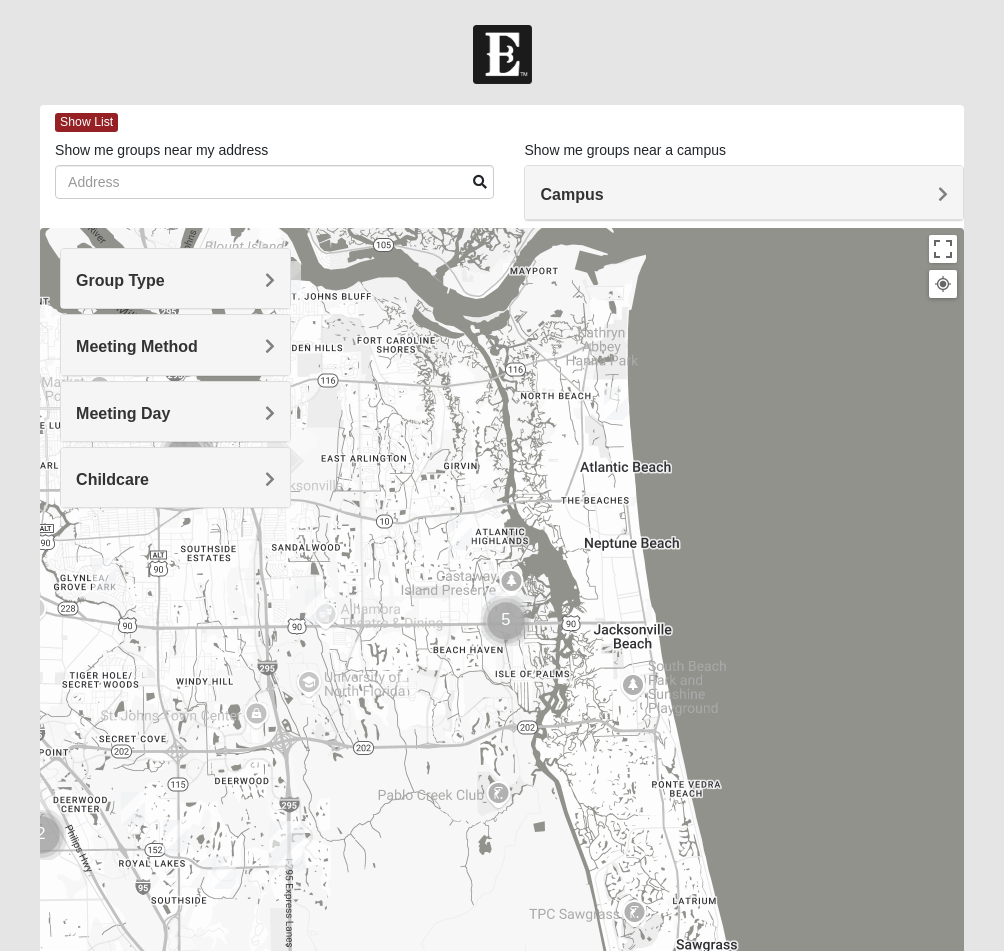 click on "Meeting Method" at bounding box center [137, 346] 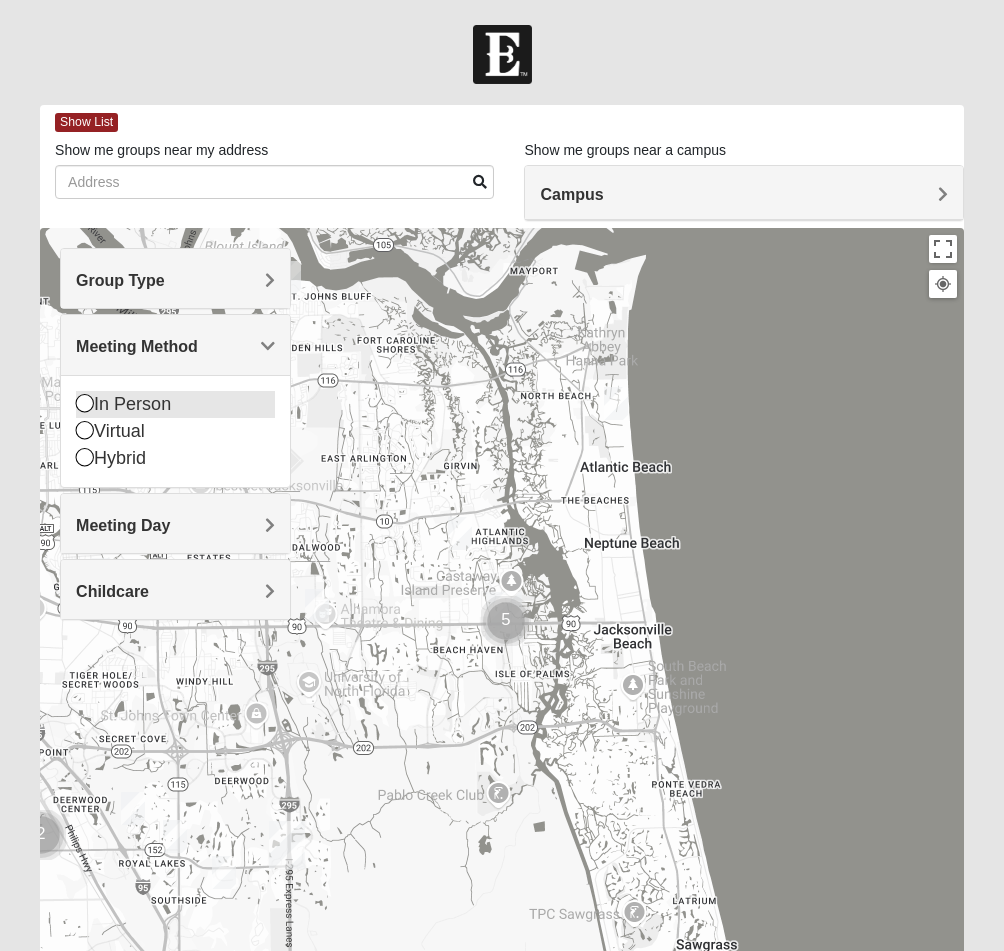 click on "In Person" at bounding box center [175, 404] 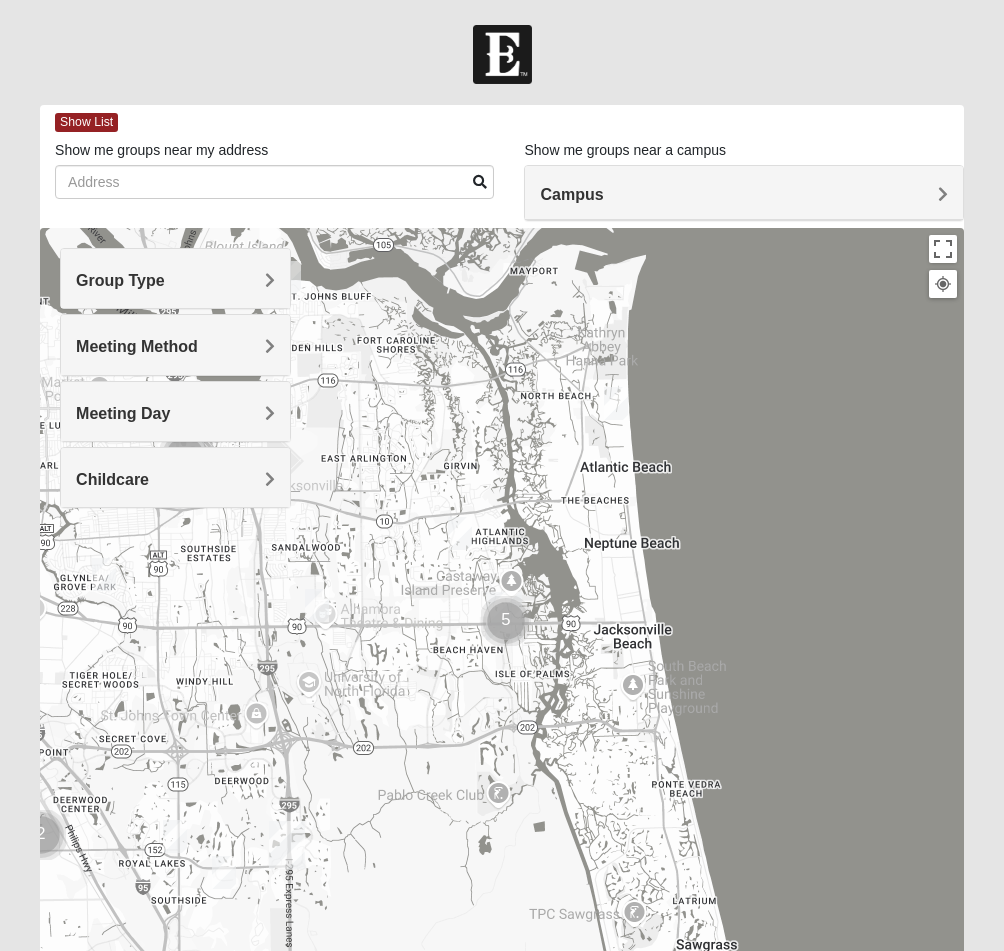 click on "Meeting Day" at bounding box center [175, 413] 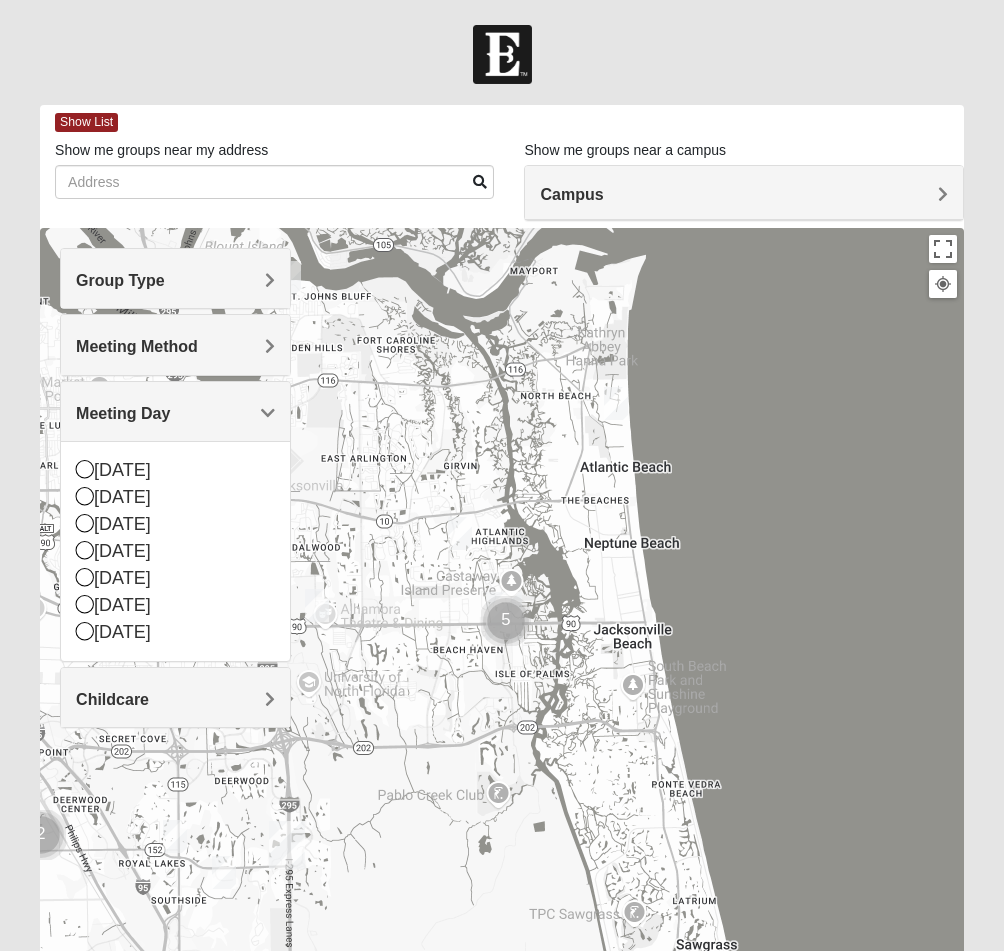 click on "Meeting Day" at bounding box center [175, 413] 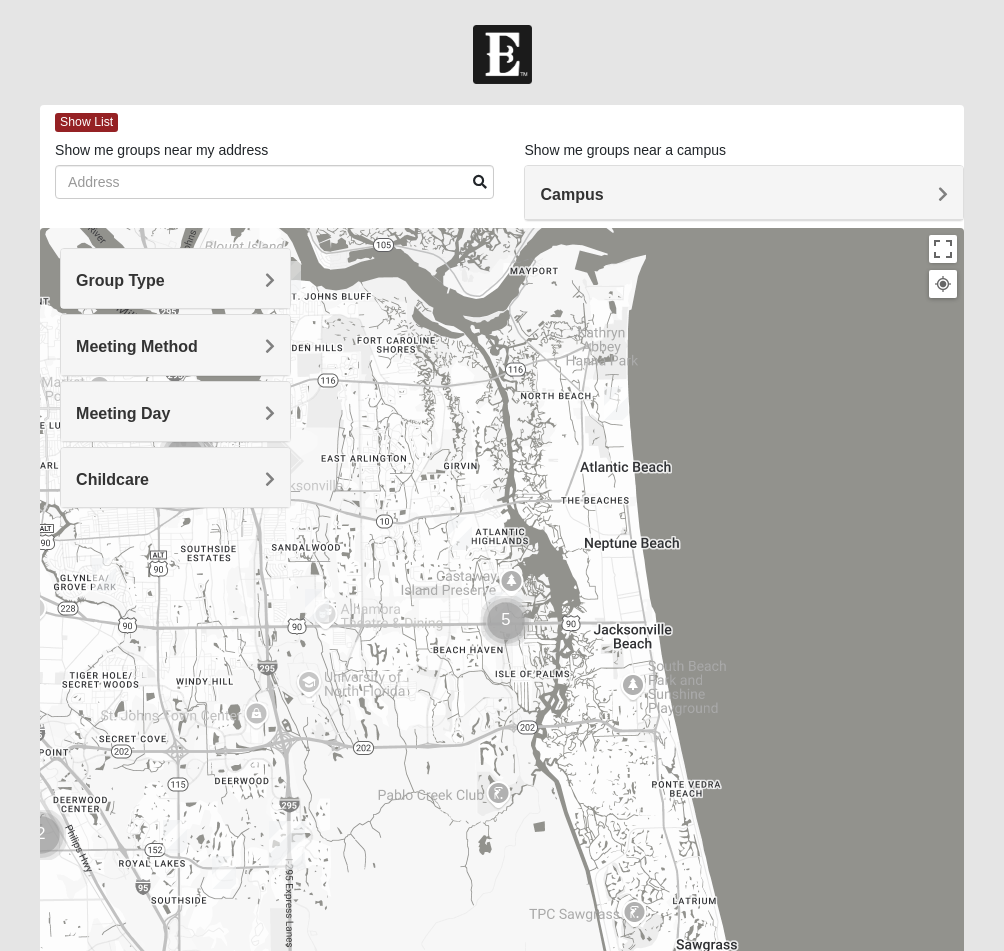 click on "Childcare" at bounding box center [175, 479] 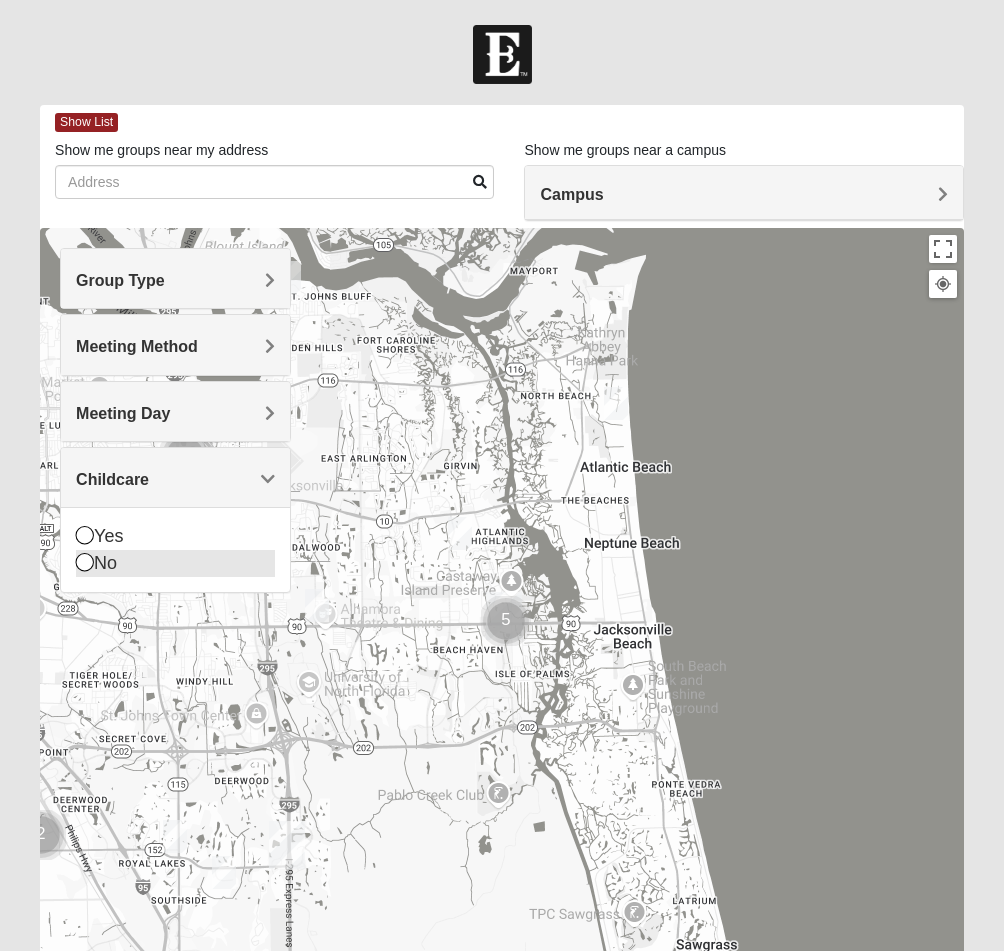 click on "No" at bounding box center [175, 563] 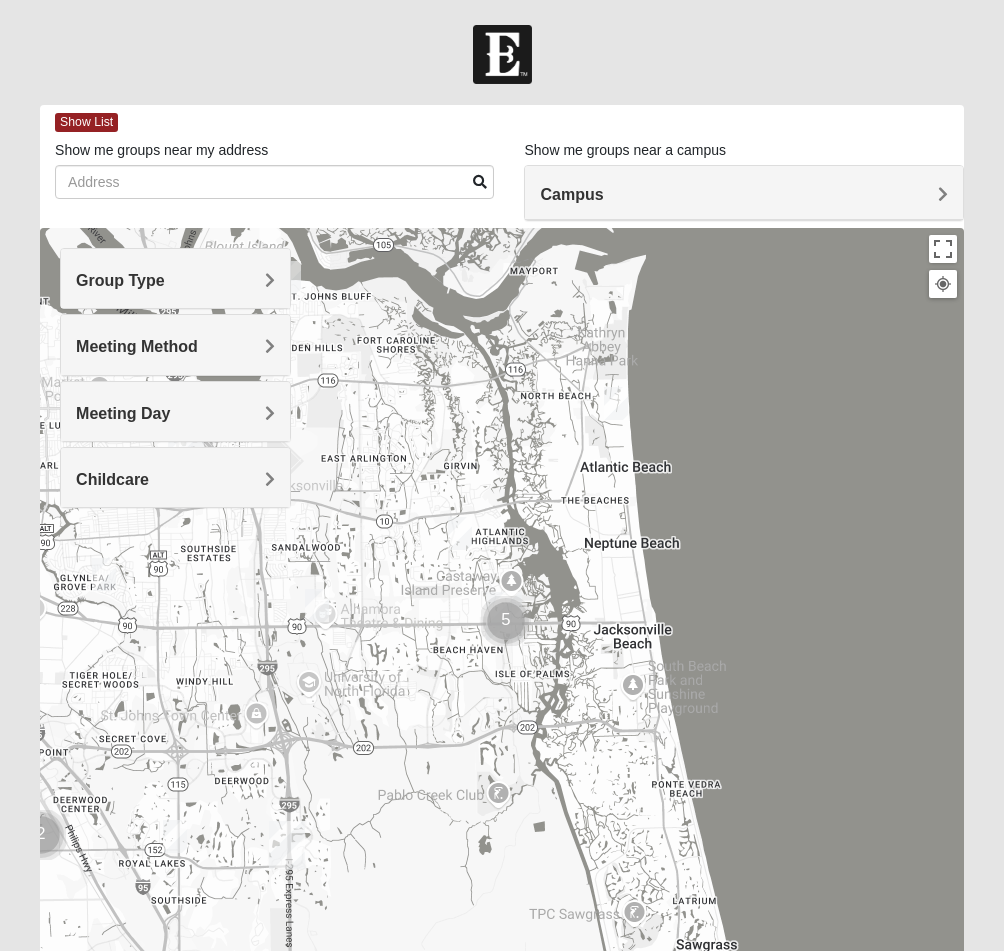 click at bounding box center (506, 621) 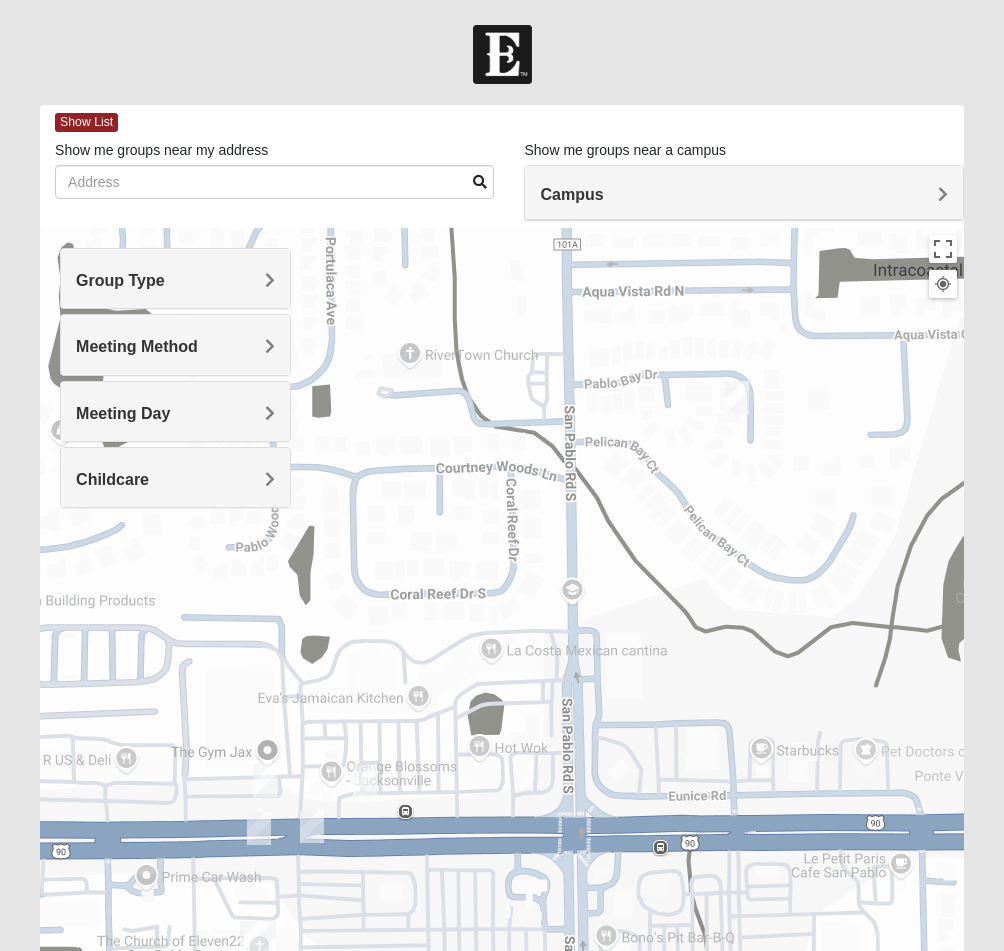click at bounding box center (265, 780) 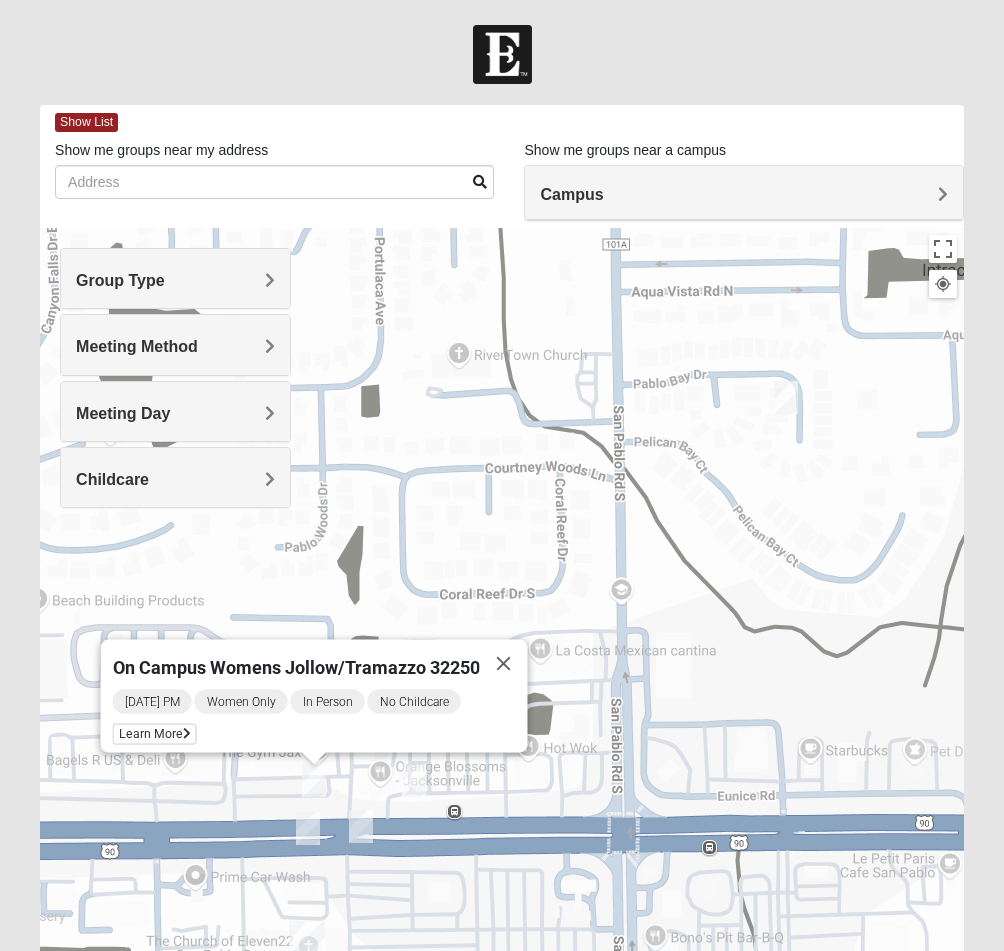 click at bounding box center [361, 826] 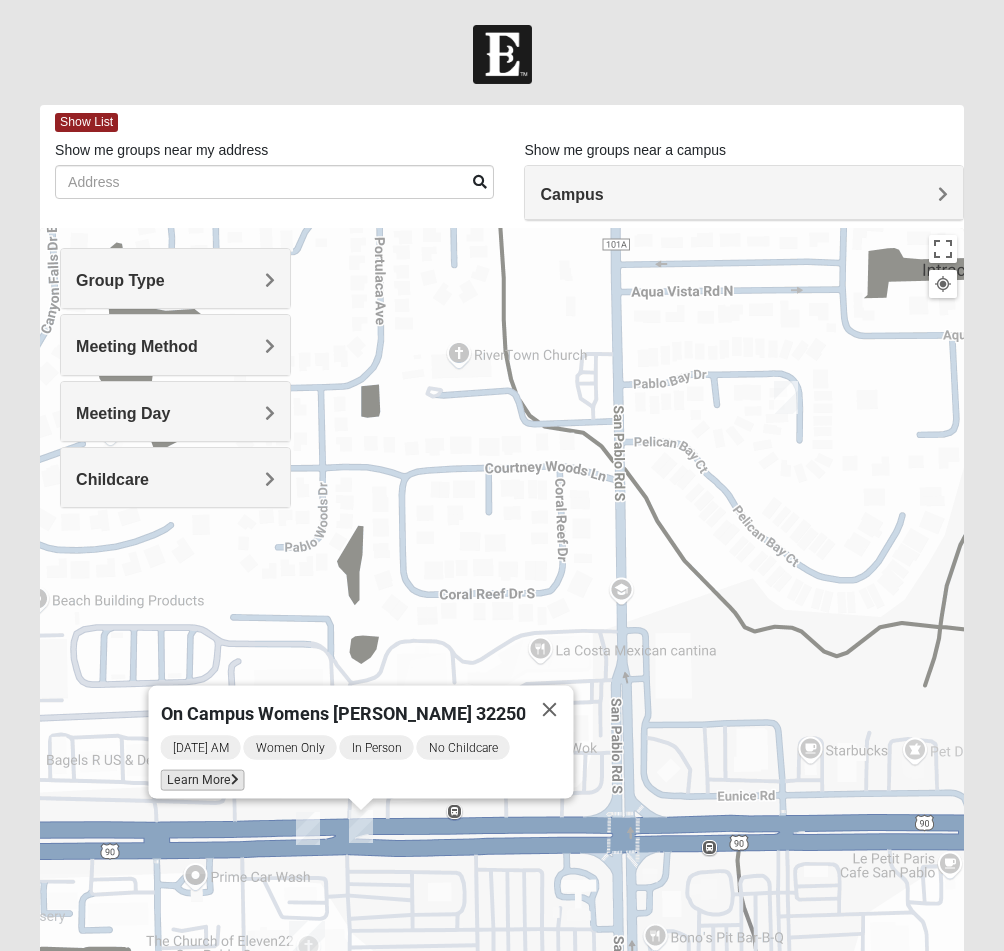 click on "Learn More" at bounding box center (202, 780) 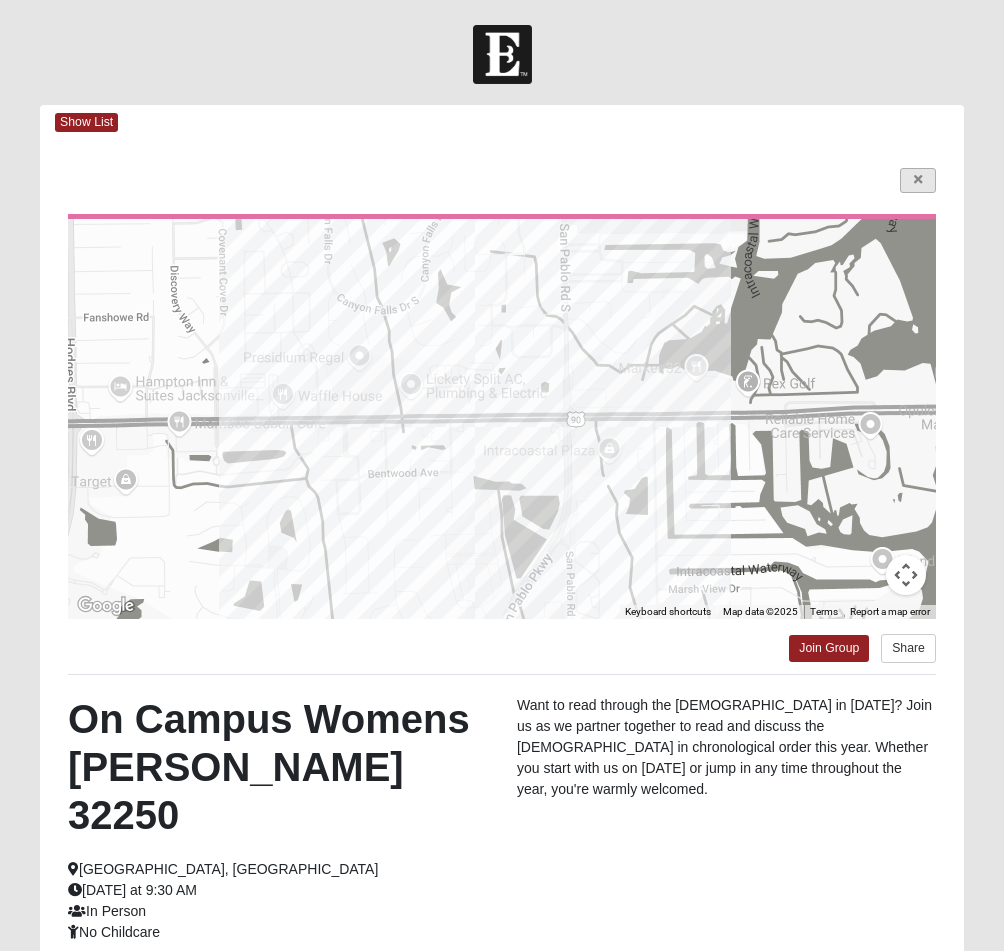 click at bounding box center [918, 180] 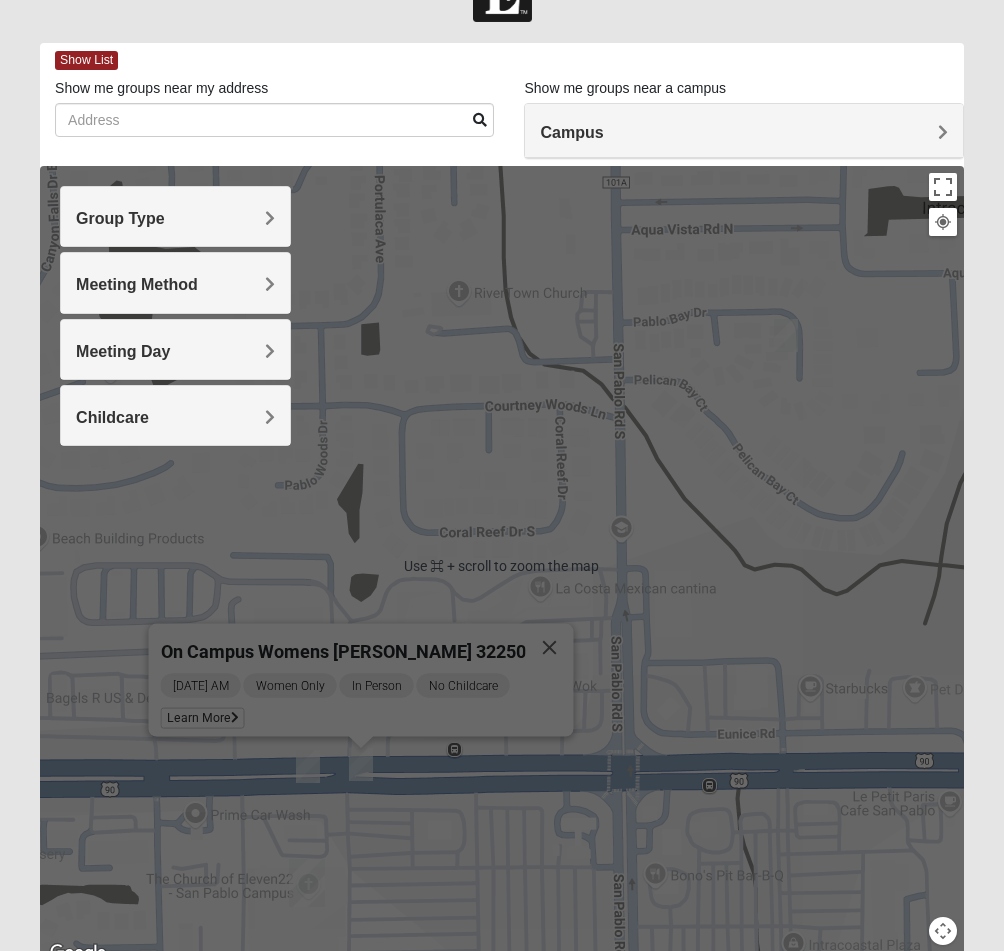 scroll, scrollTop: 66, scrollLeft: 0, axis: vertical 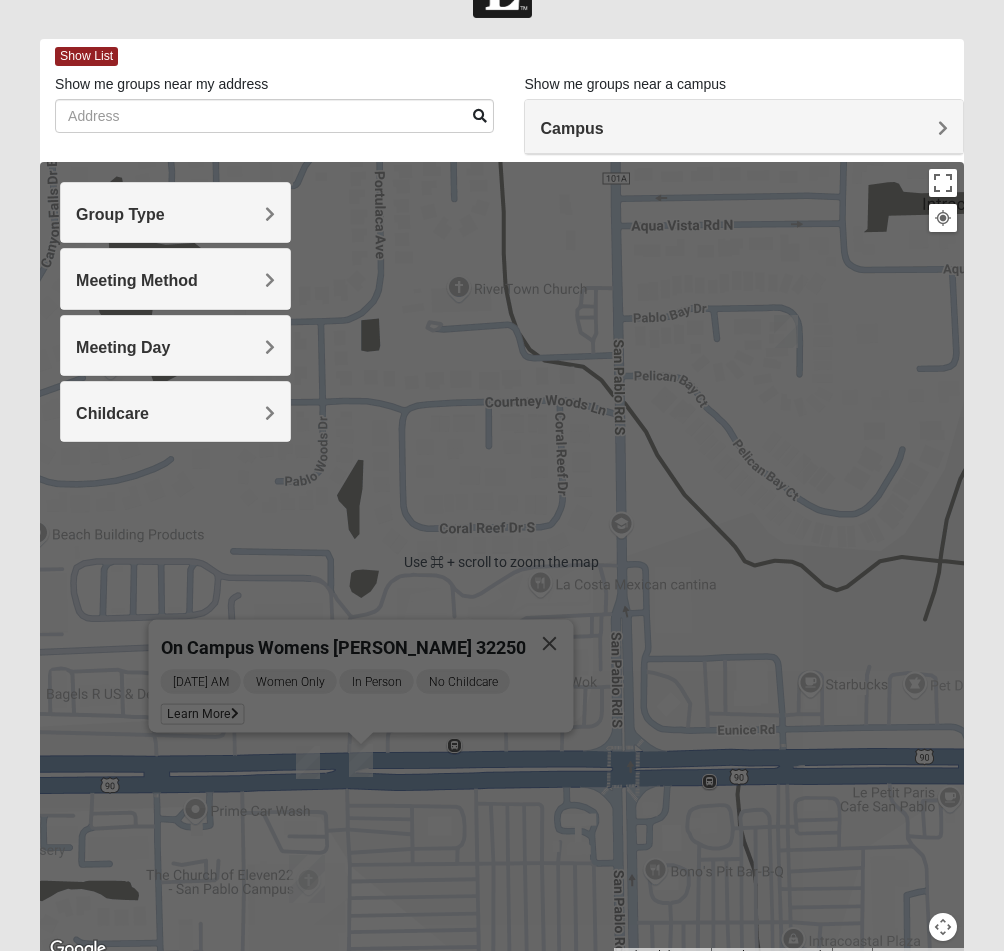 click at bounding box center (308, 762) 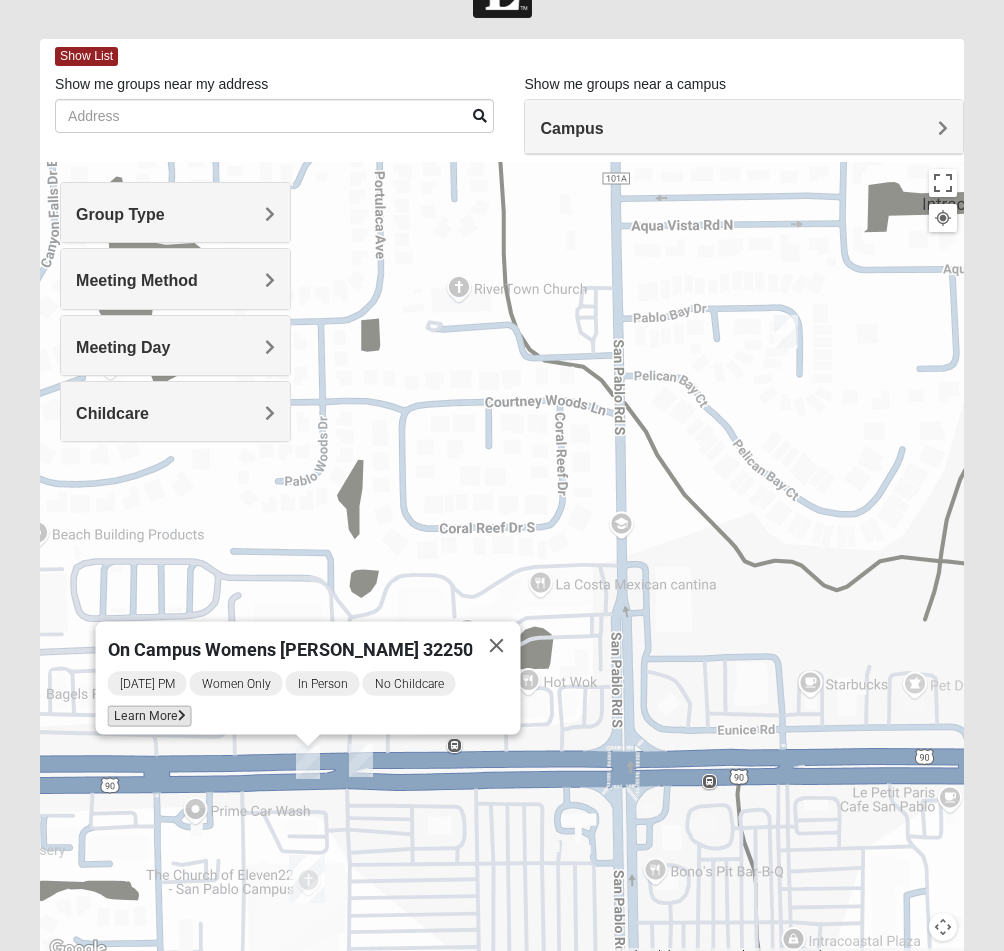 click on "Learn More" at bounding box center [149, 716] 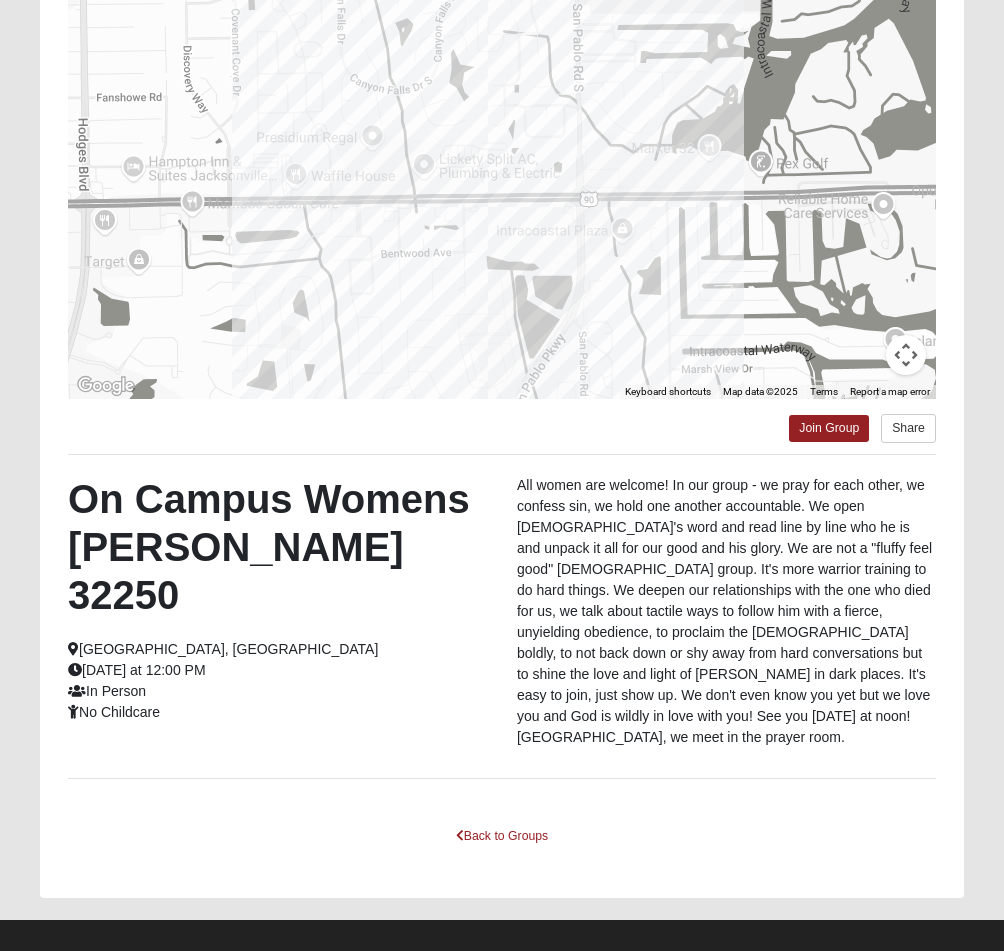 scroll, scrollTop: 218, scrollLeft: 0, axis: vertical 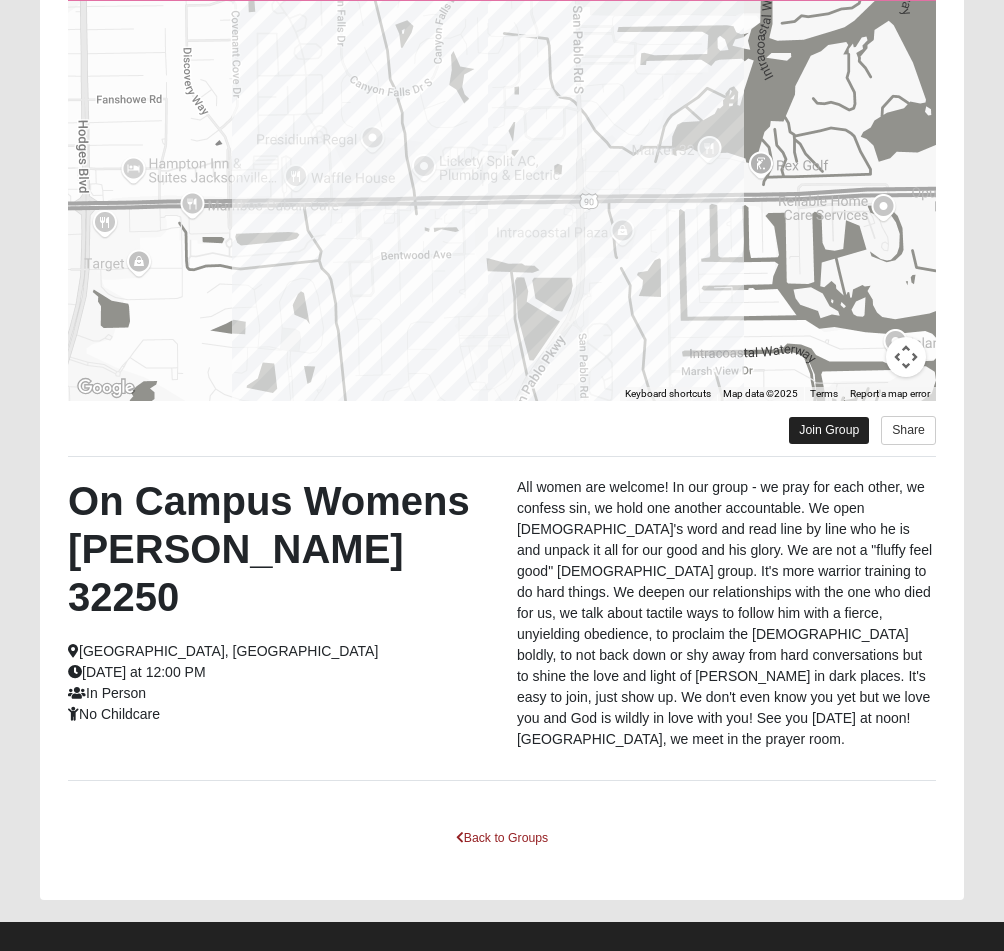 click on "Join Group" at bounding box center [829, 430] 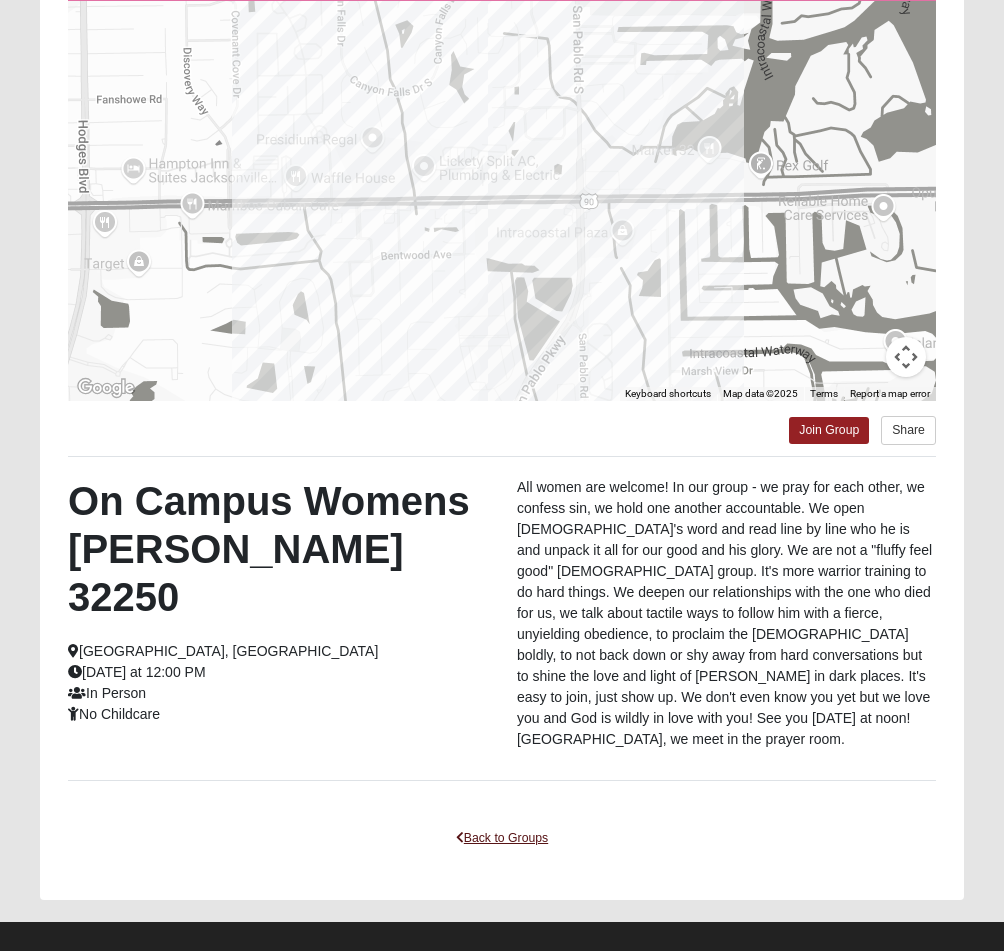click on "Back to Groups" at bounding box center [502, 838] 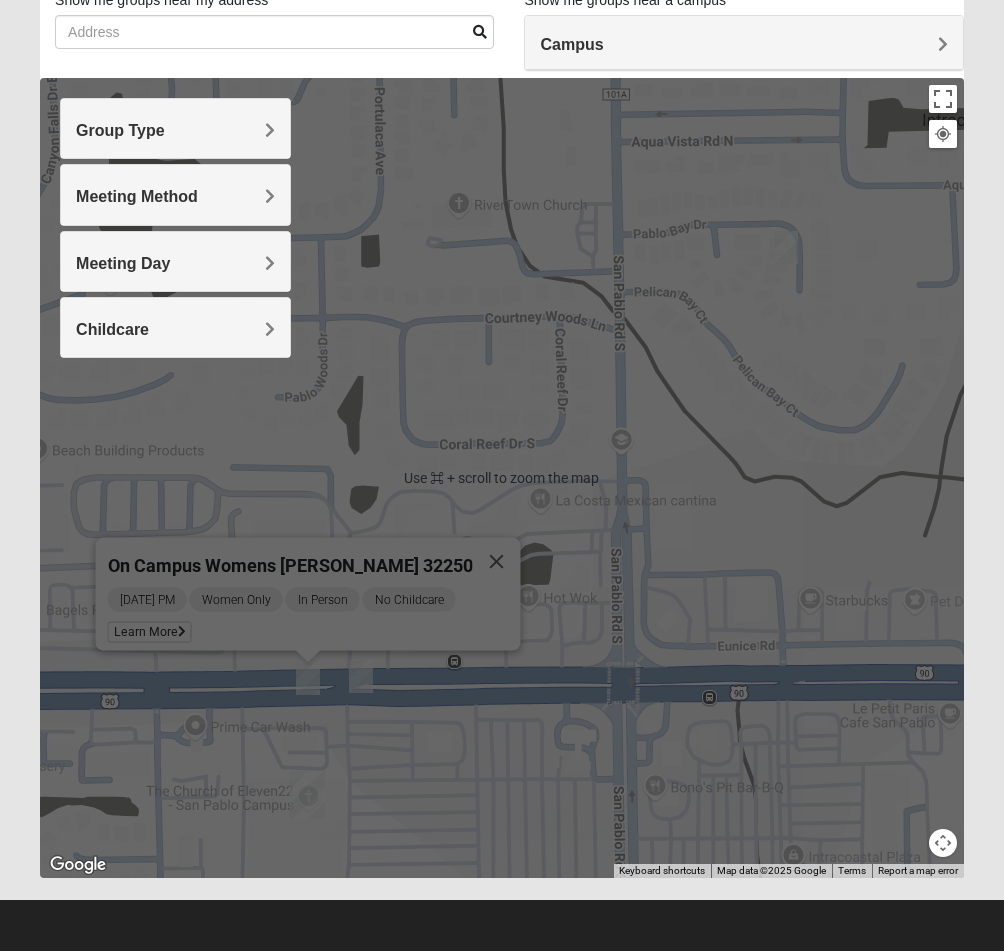 scroll, scrollTop: 150, scrollLeft: 0, axis: vertical 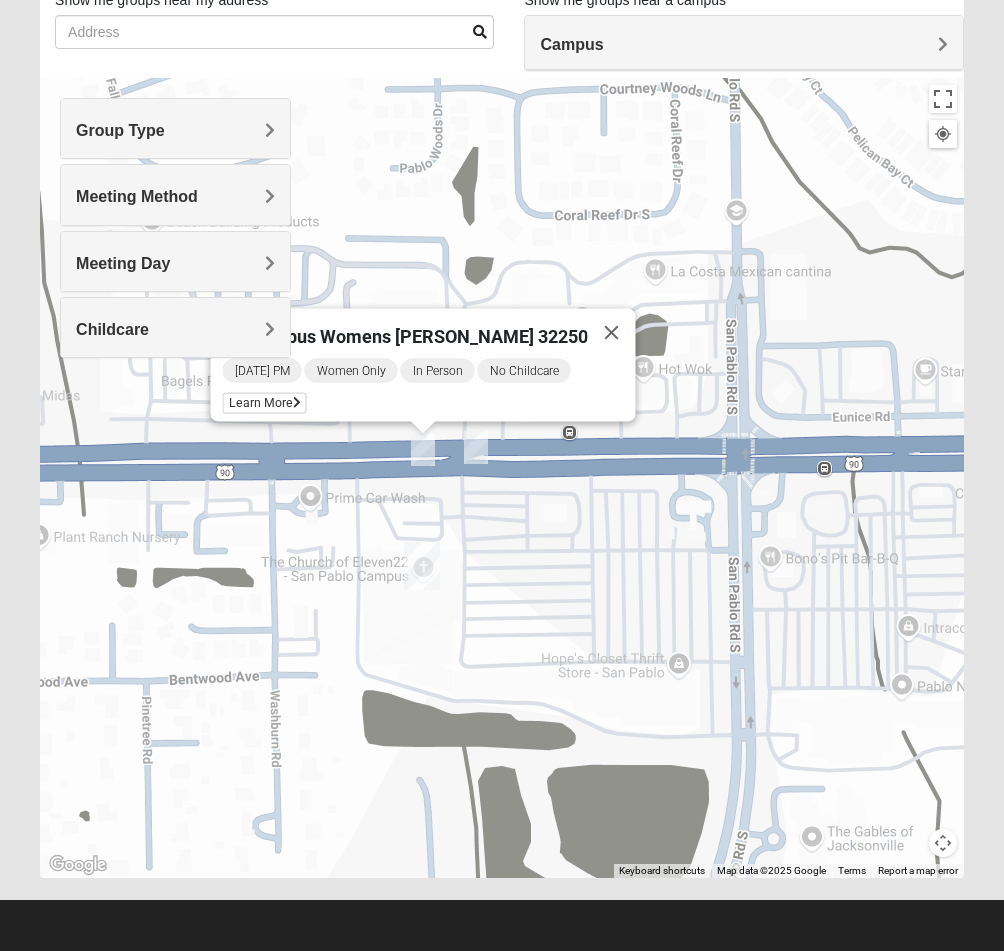drag, startPoint x: 537, startPoint y: 529, endPoint x: 652, endPoint y: 303, distance: 253.57642 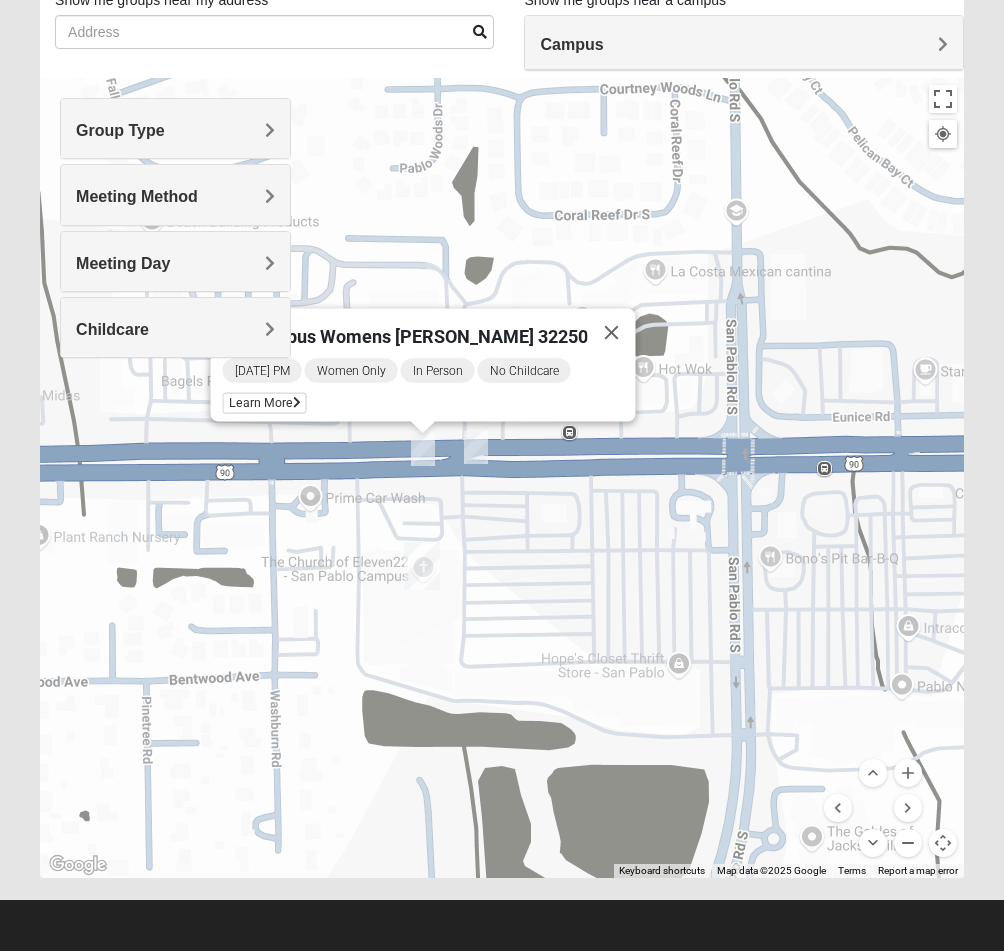 click at bounding box center (908, 843) 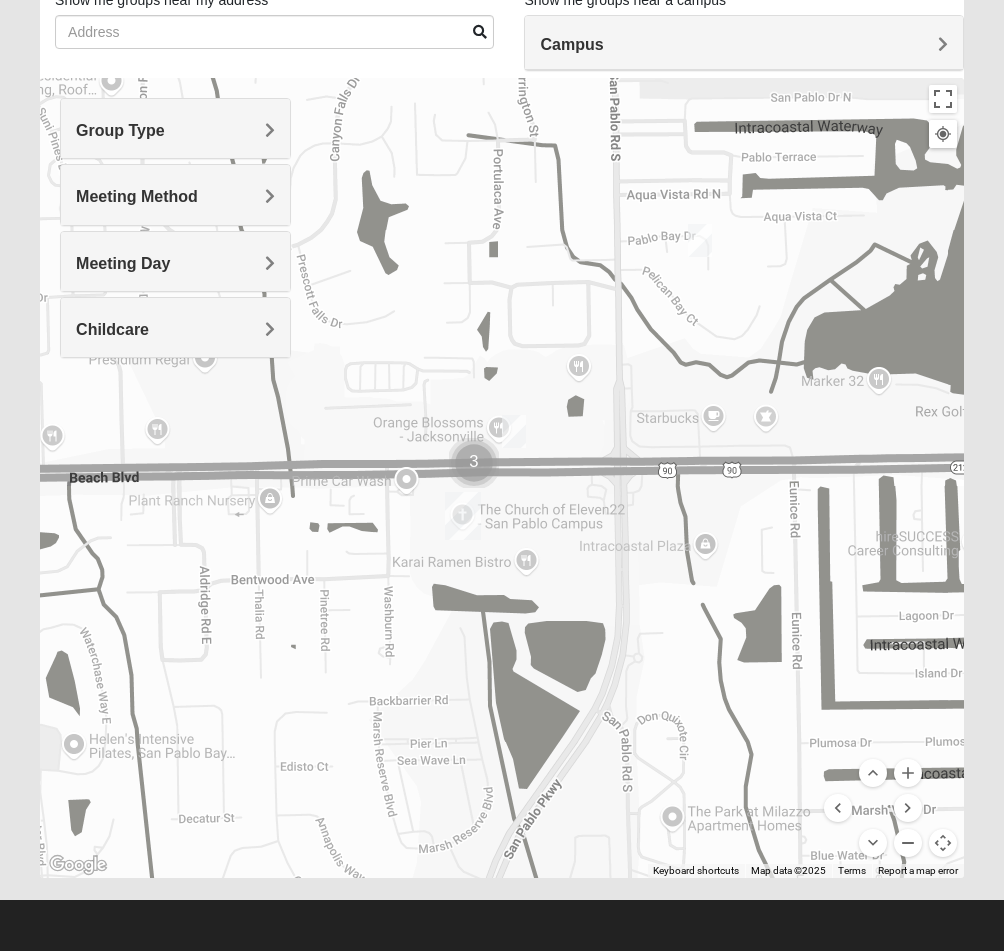 click at bounding box center (908, 843) 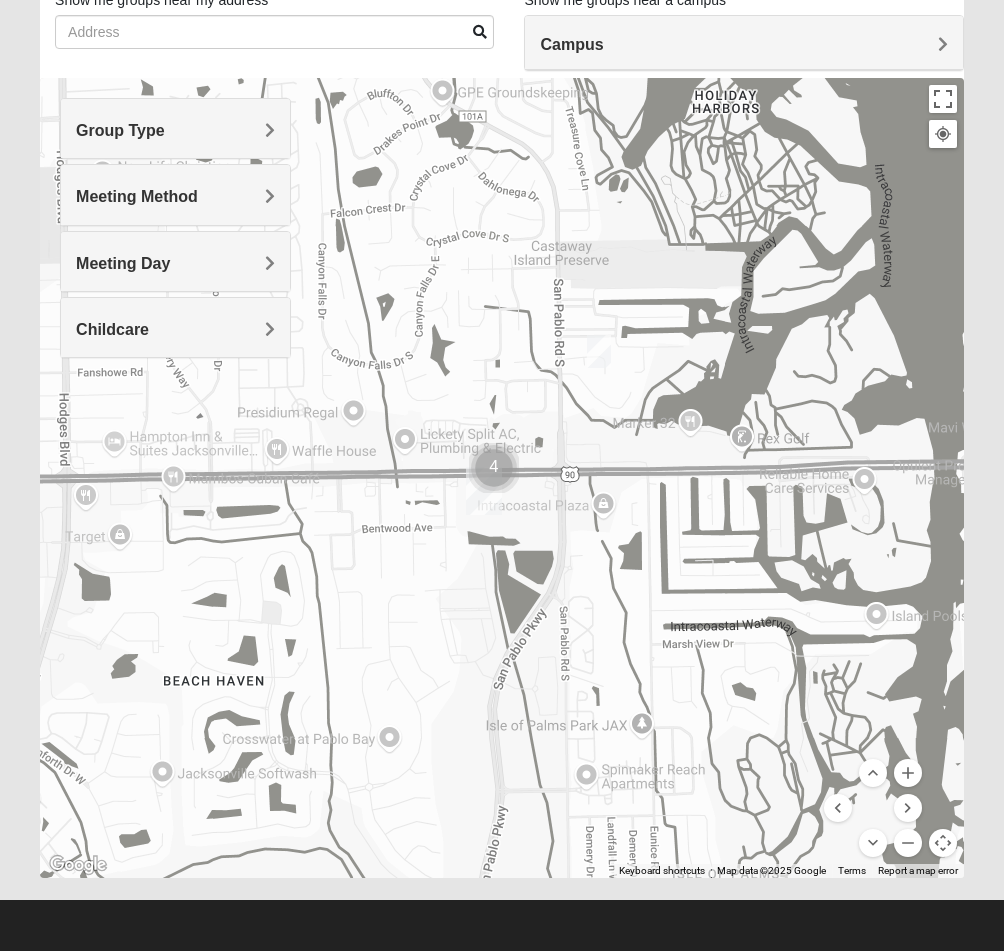 click at bounding box center [599, 351] 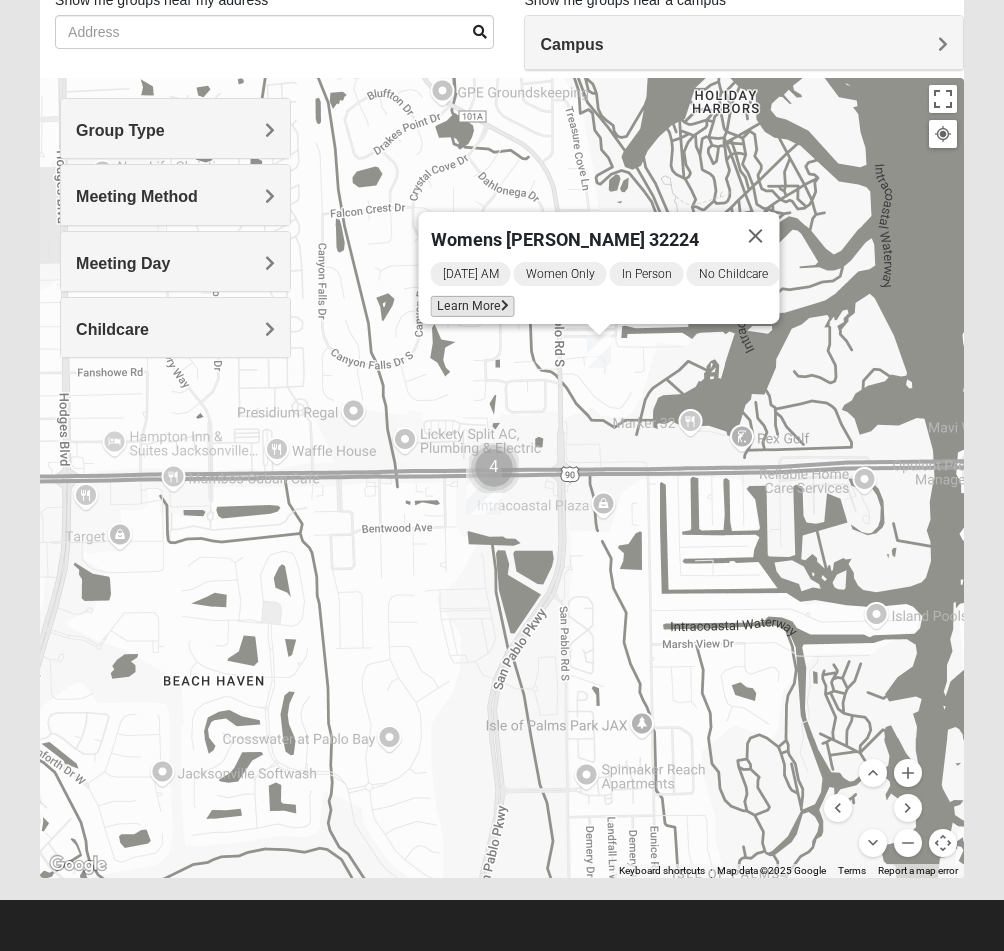 click on "Learn More" at bounding box center [472, 306] 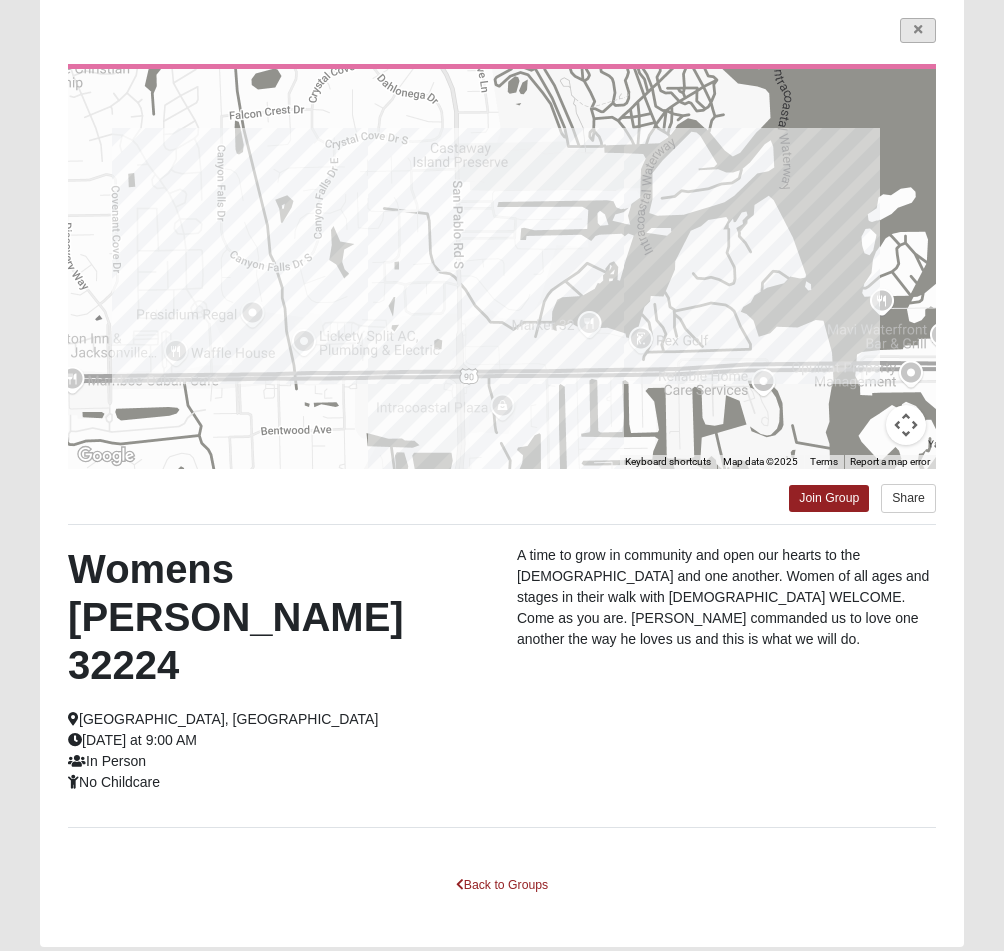 click at bounding box center [918, 30] 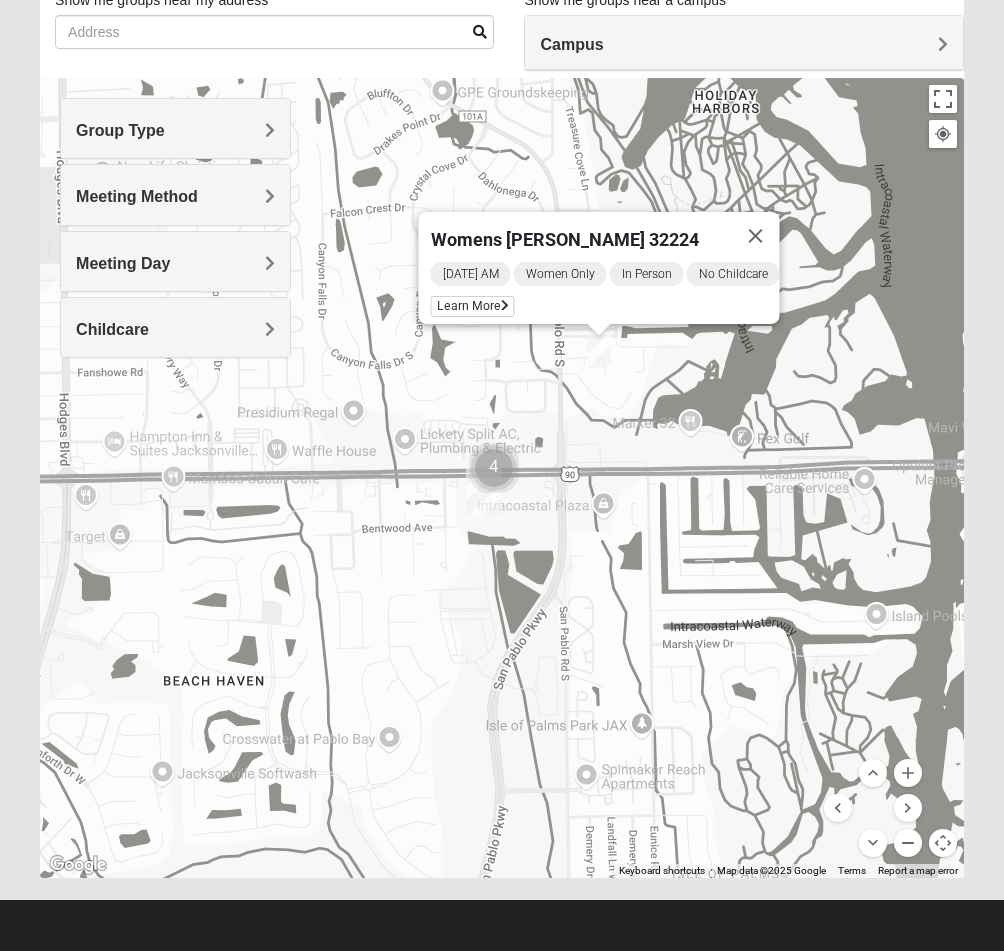 click at bounding box center (908, 843) 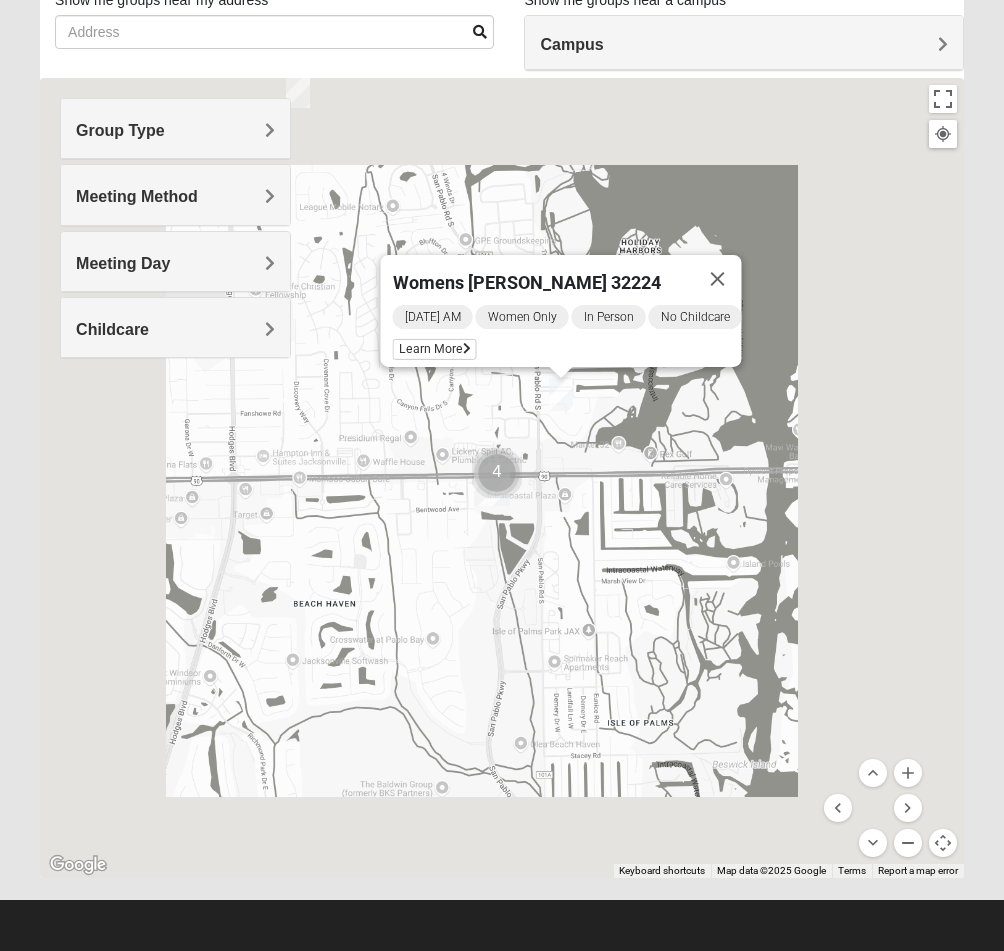click at bounding box center [908, 843] 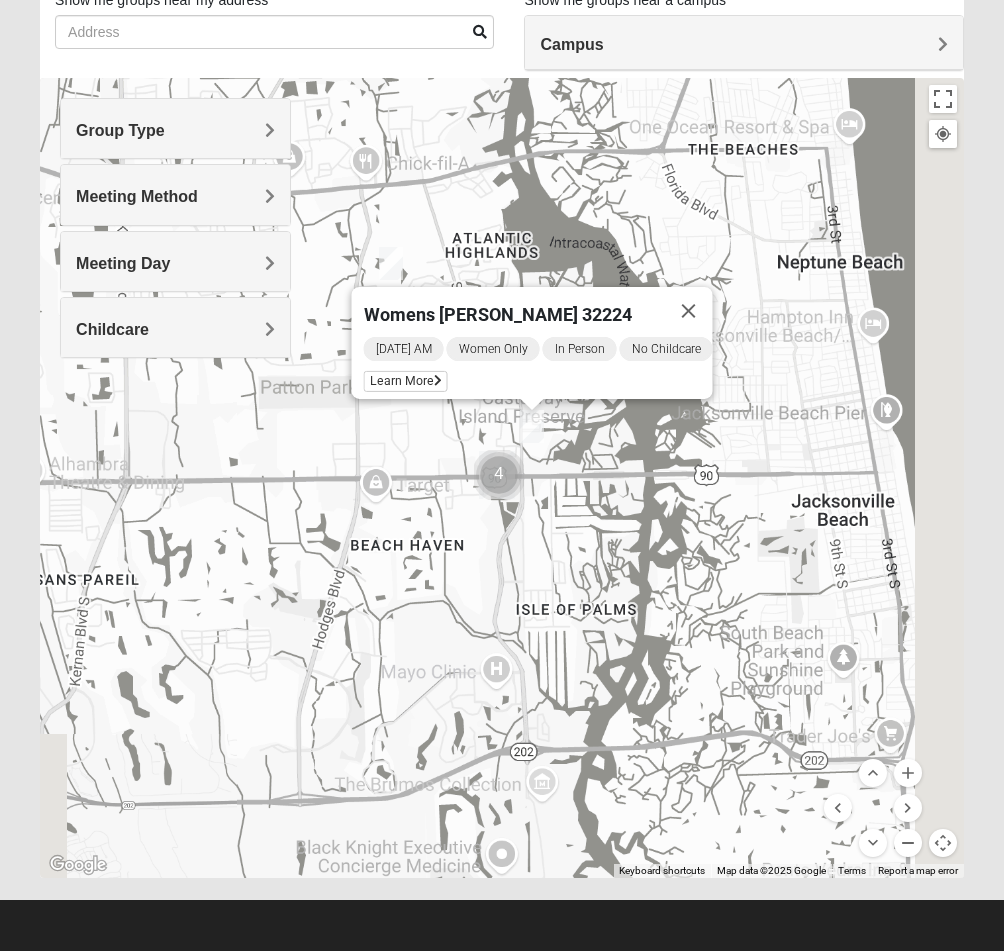click at bounding box center [908, 843] 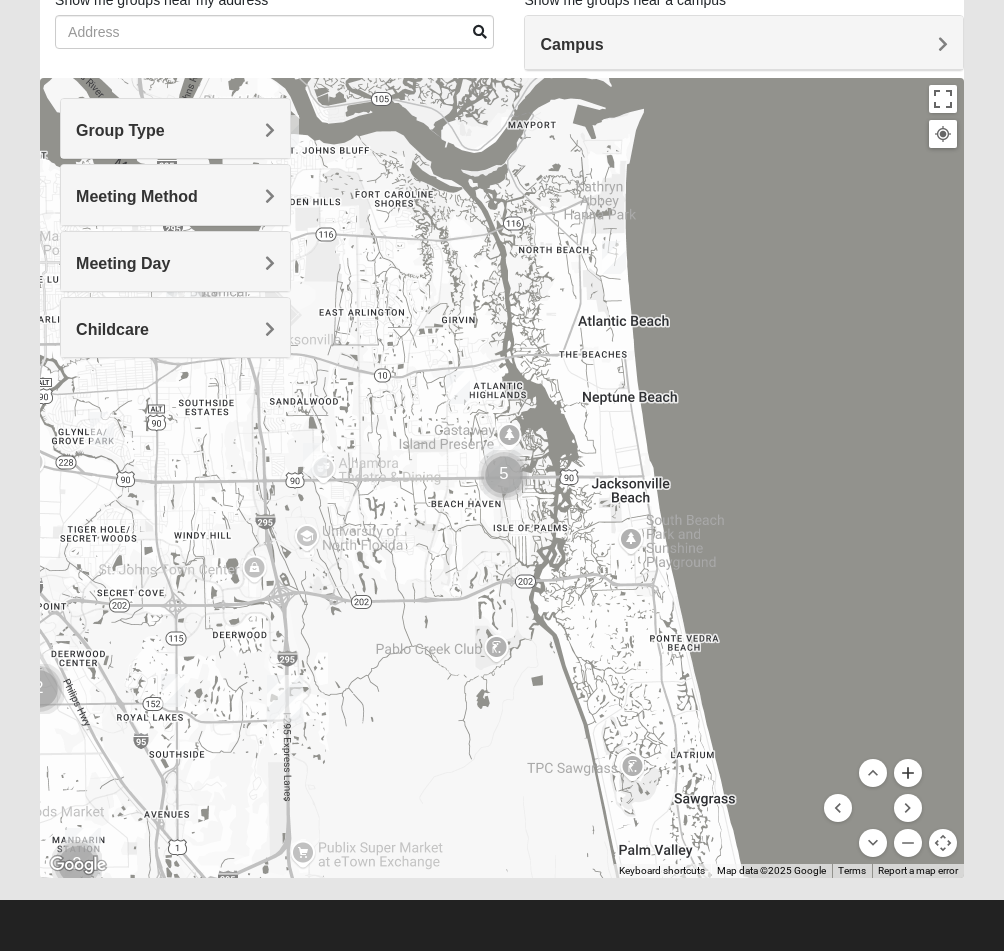 click at bounding box center (908, 773) 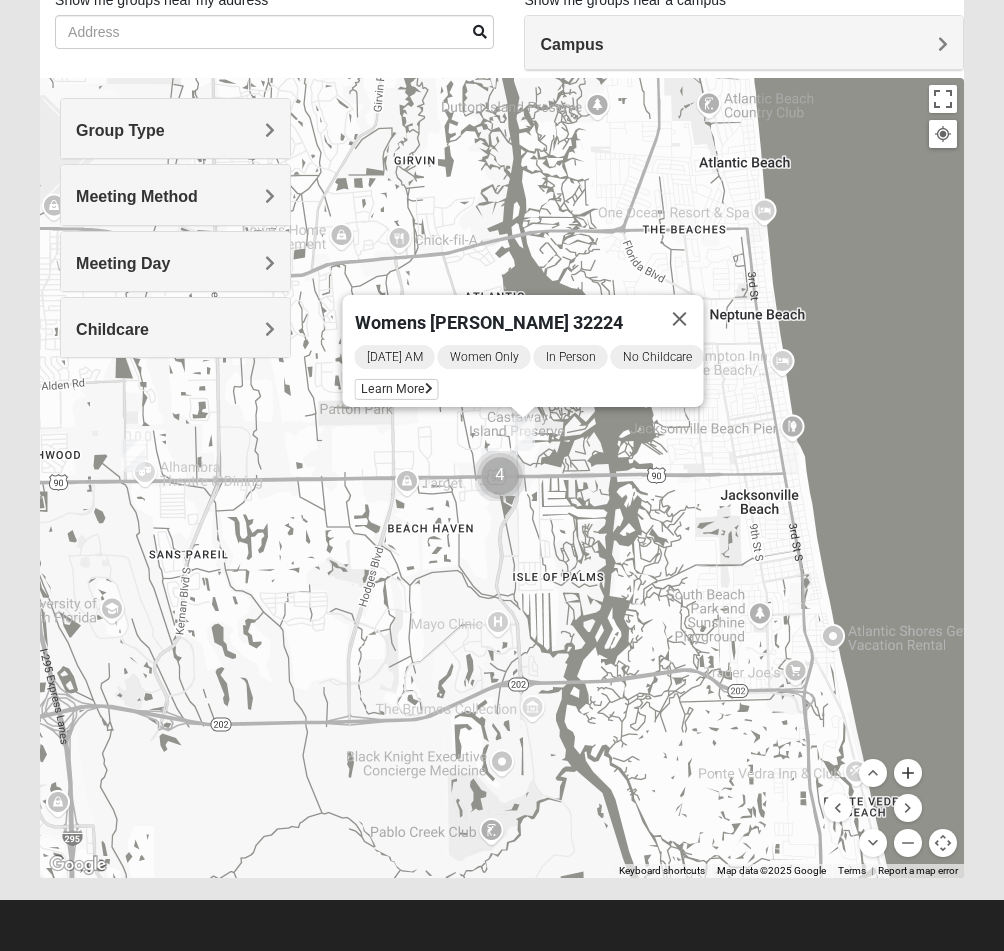 click at bounding box center [908, 773] 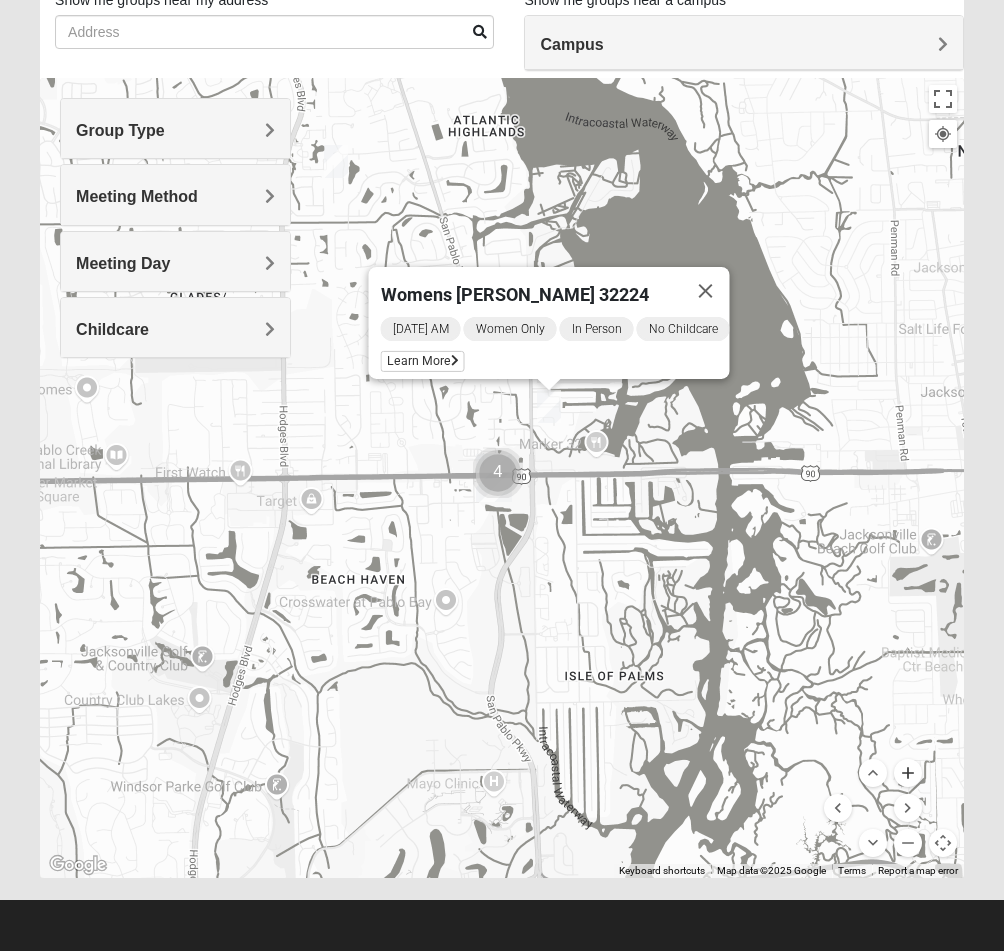 click at bounding box center (908, 773) 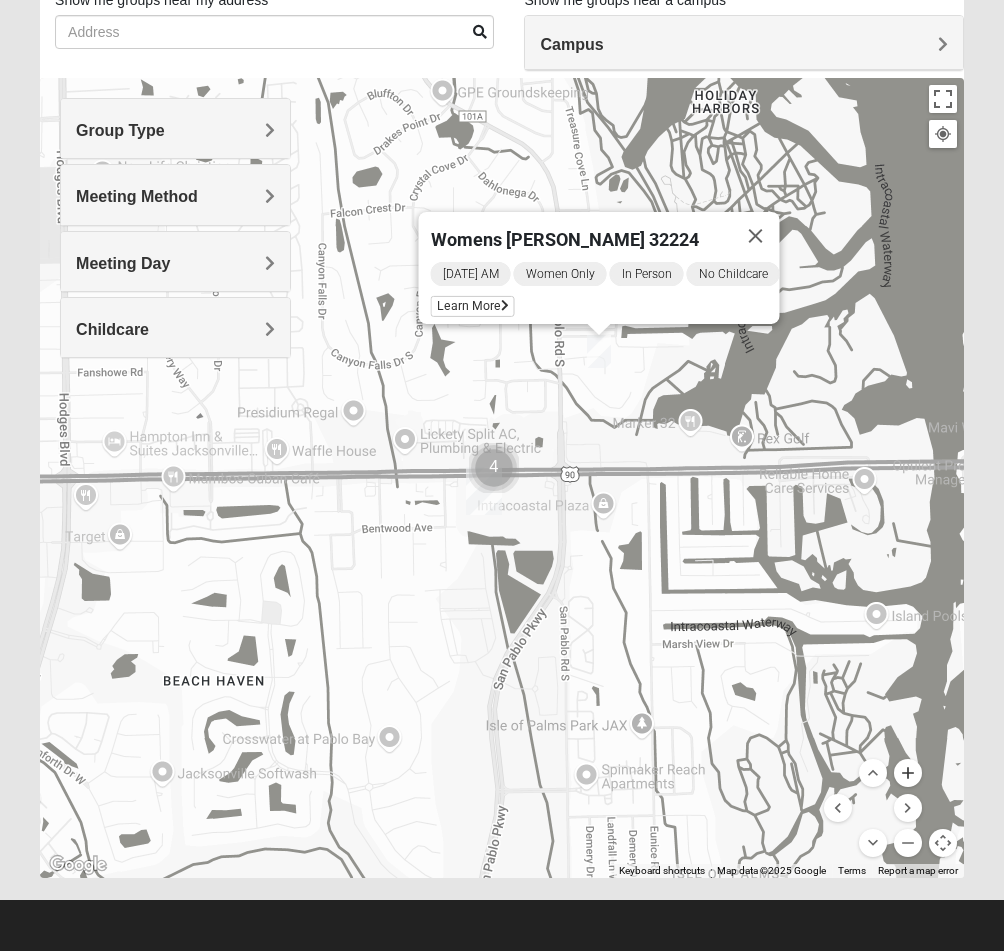 click at bounding box center [908, 773] 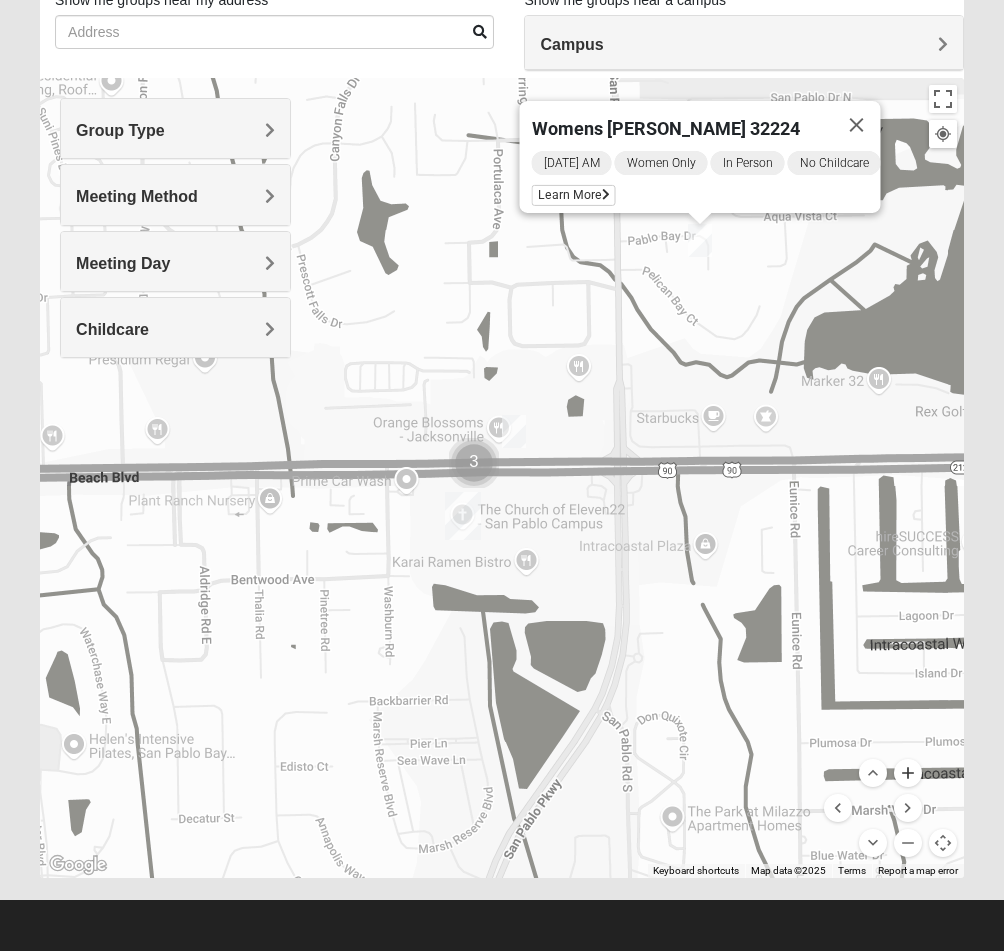 click at bounding box center (908, 773) 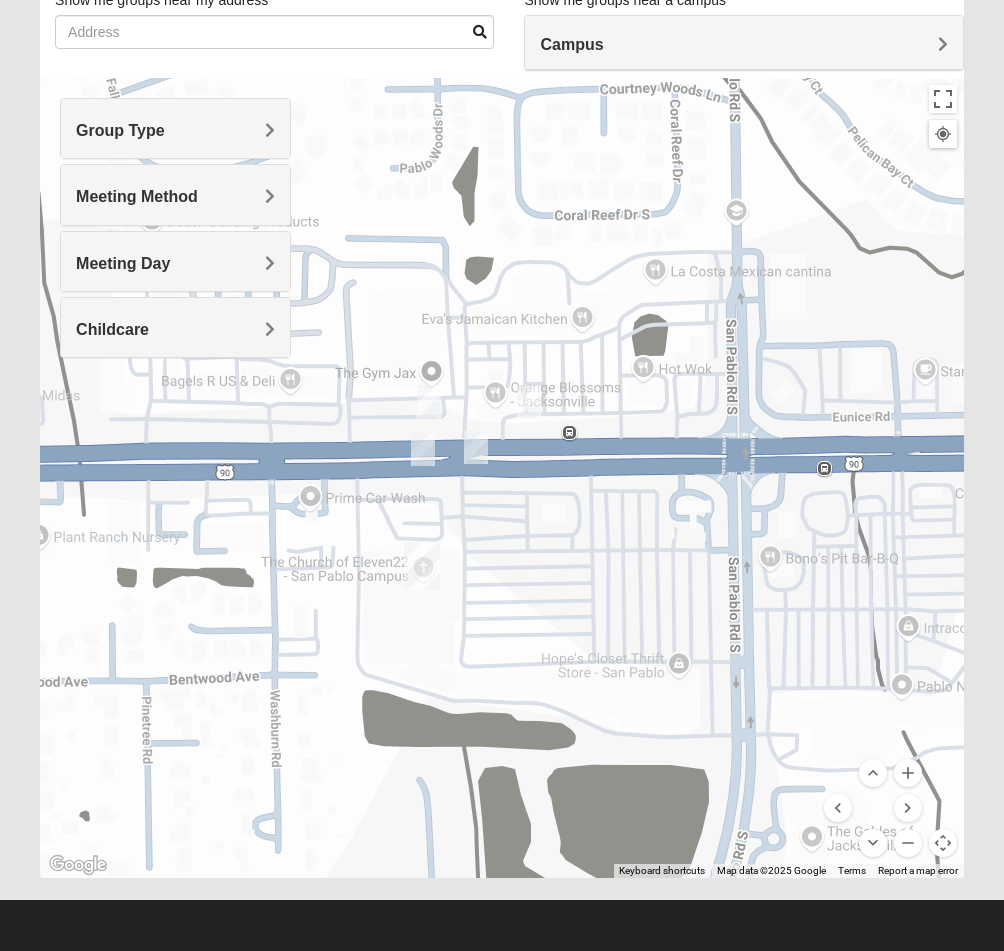 click at bounding box center (423, 449) 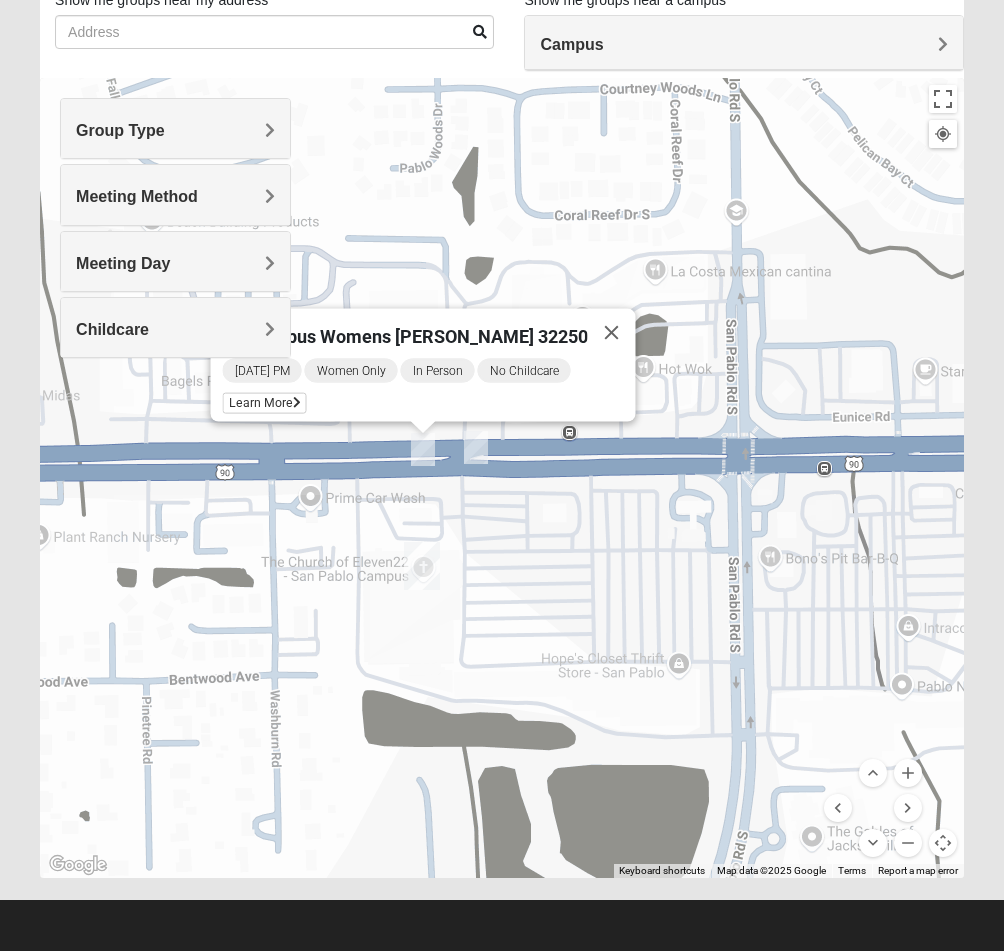 click at bounding box center [476, 447] 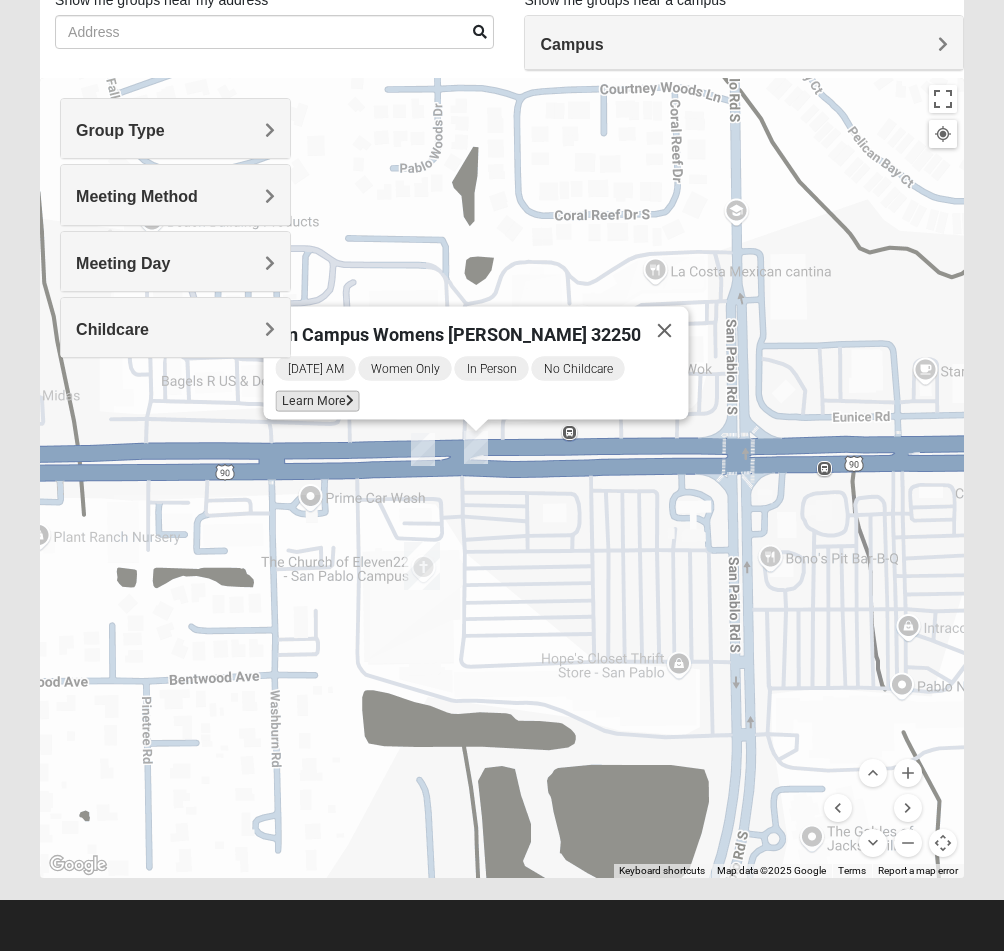 click at bounding box center (349, 401) 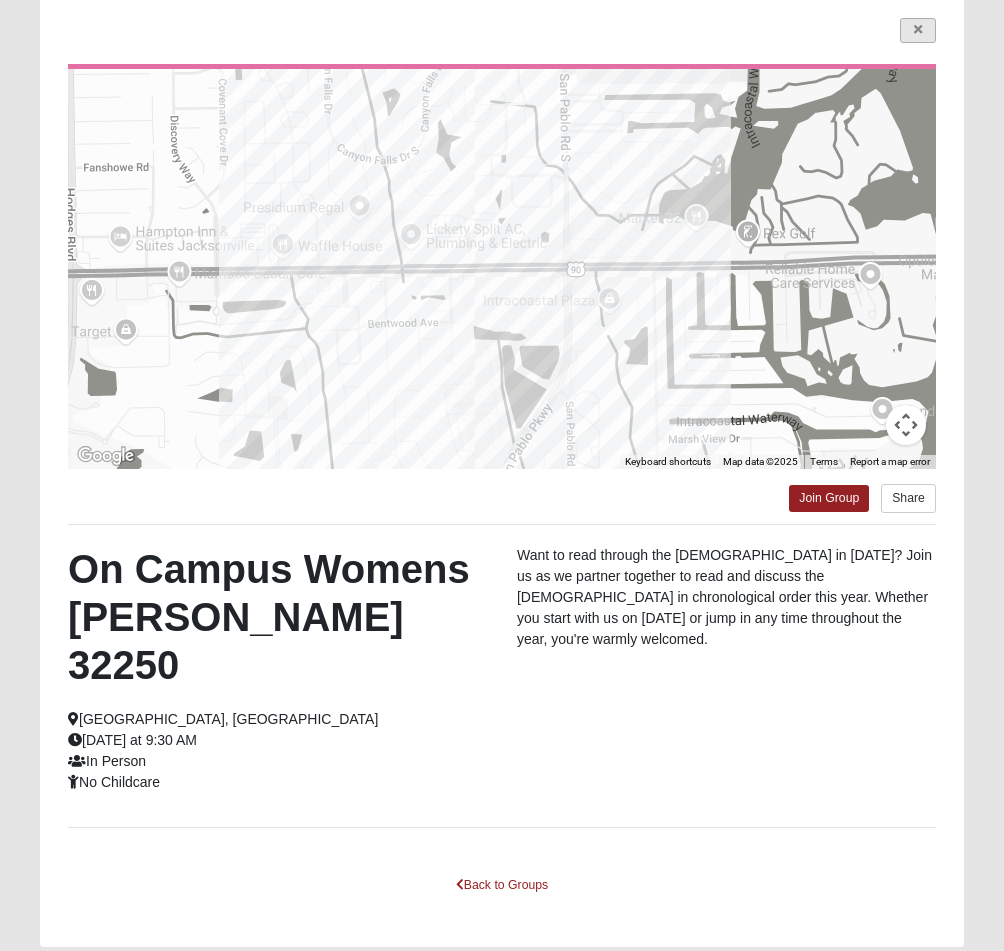 click at bounding box center (918, 30) 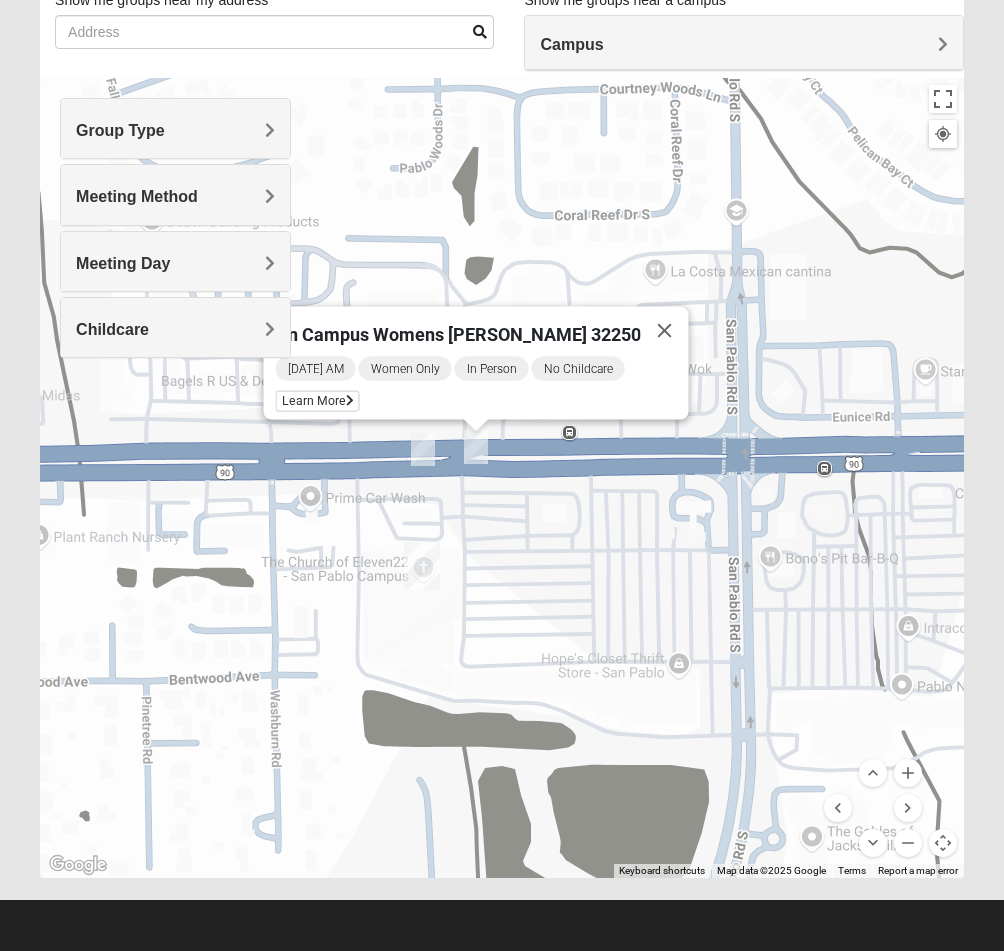 click at bounding box center (664, 331) 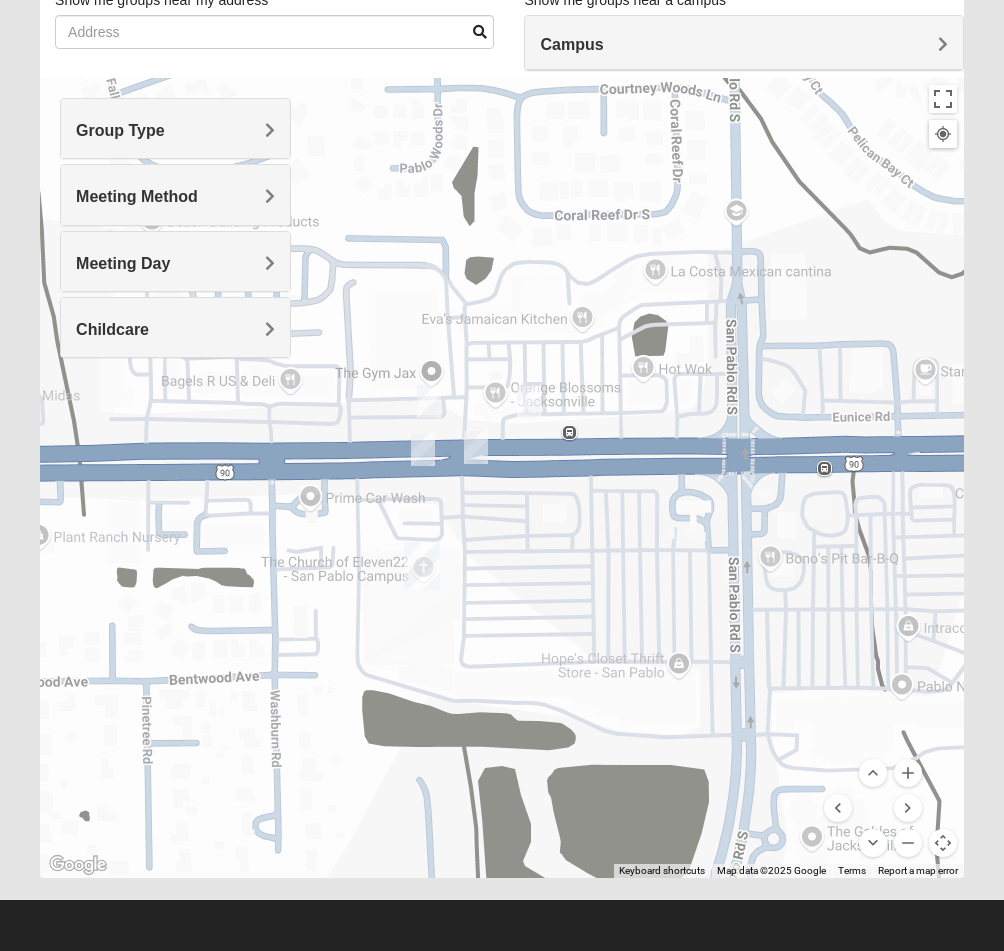 click at bounding box center [429, 401] 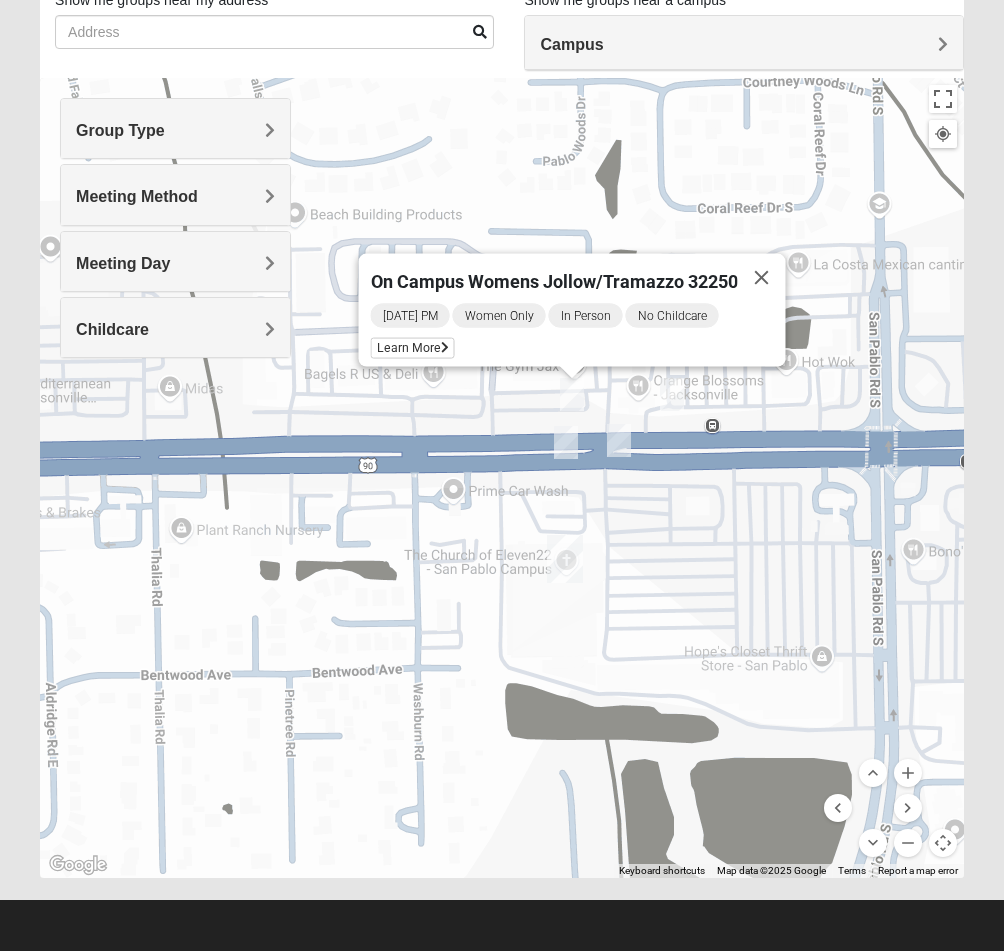 drag, startPoint x: 693, startPoint y: 426, endPoint x: 839, endPoint y: 419, distance: 146.16771 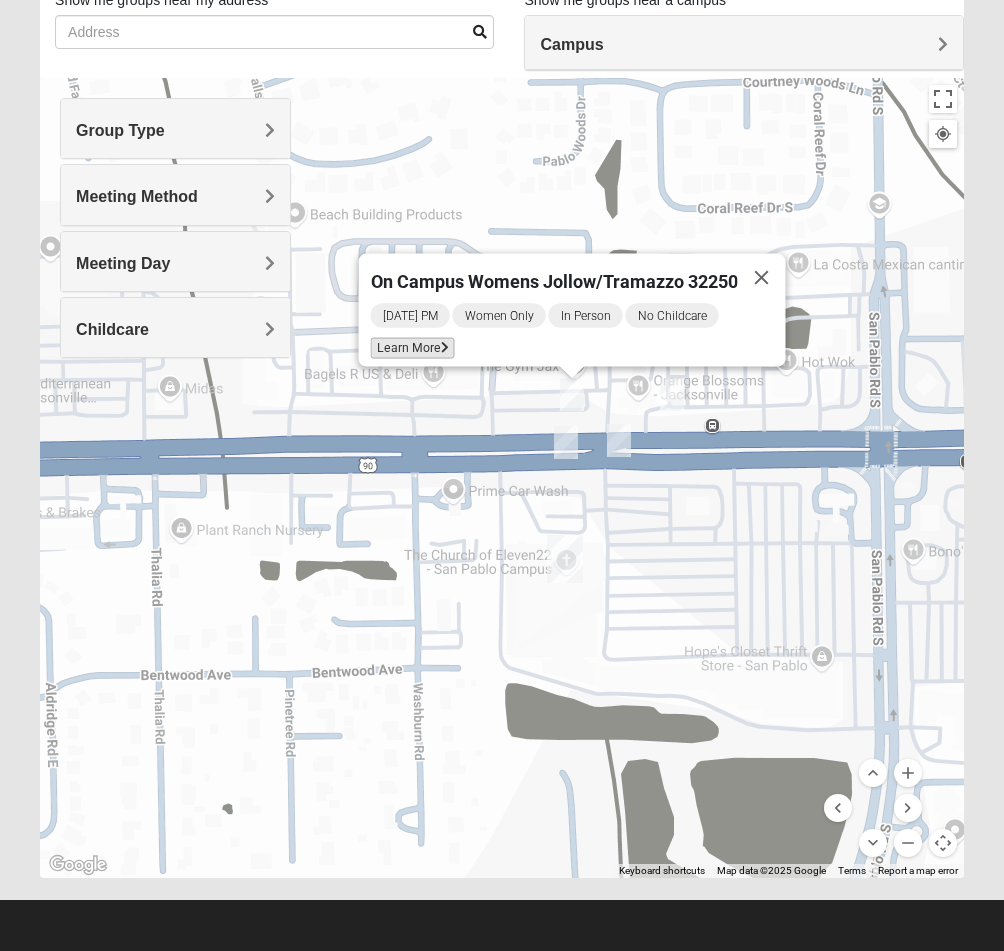 click on "Learn More" at bounding box center (412, 348) 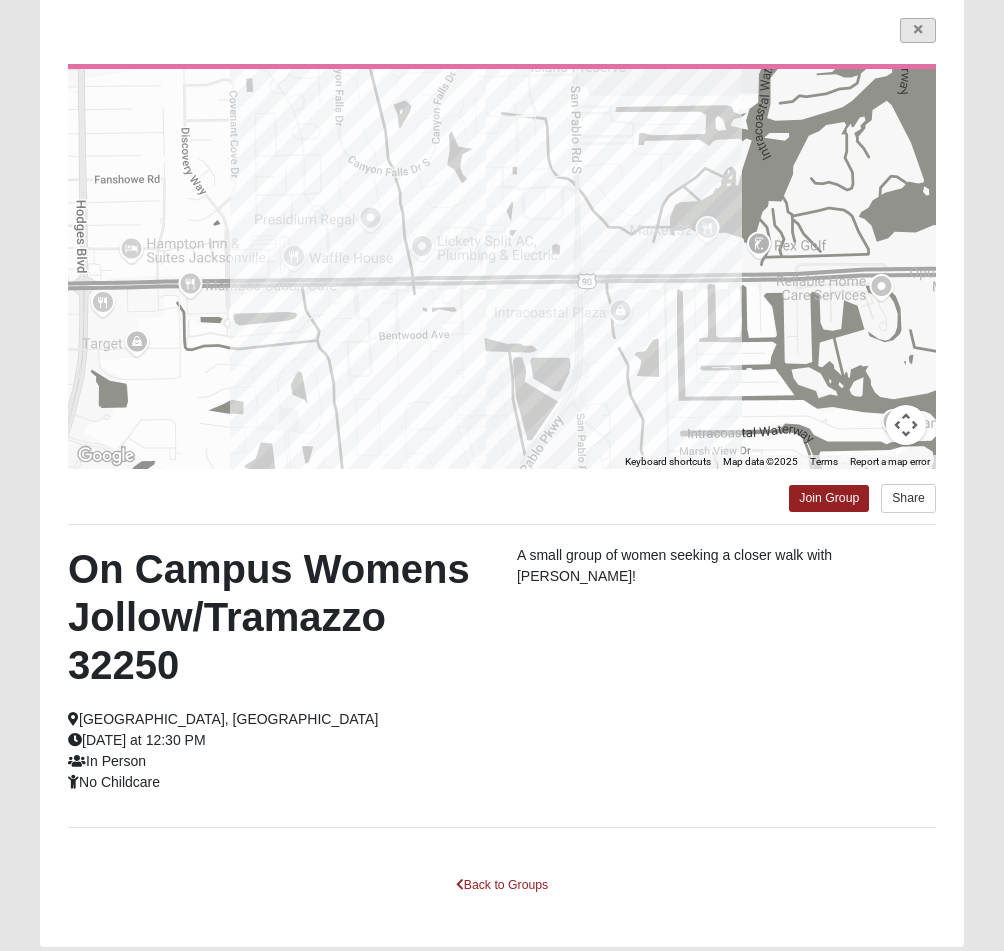 click at bounding box center (918, 30) 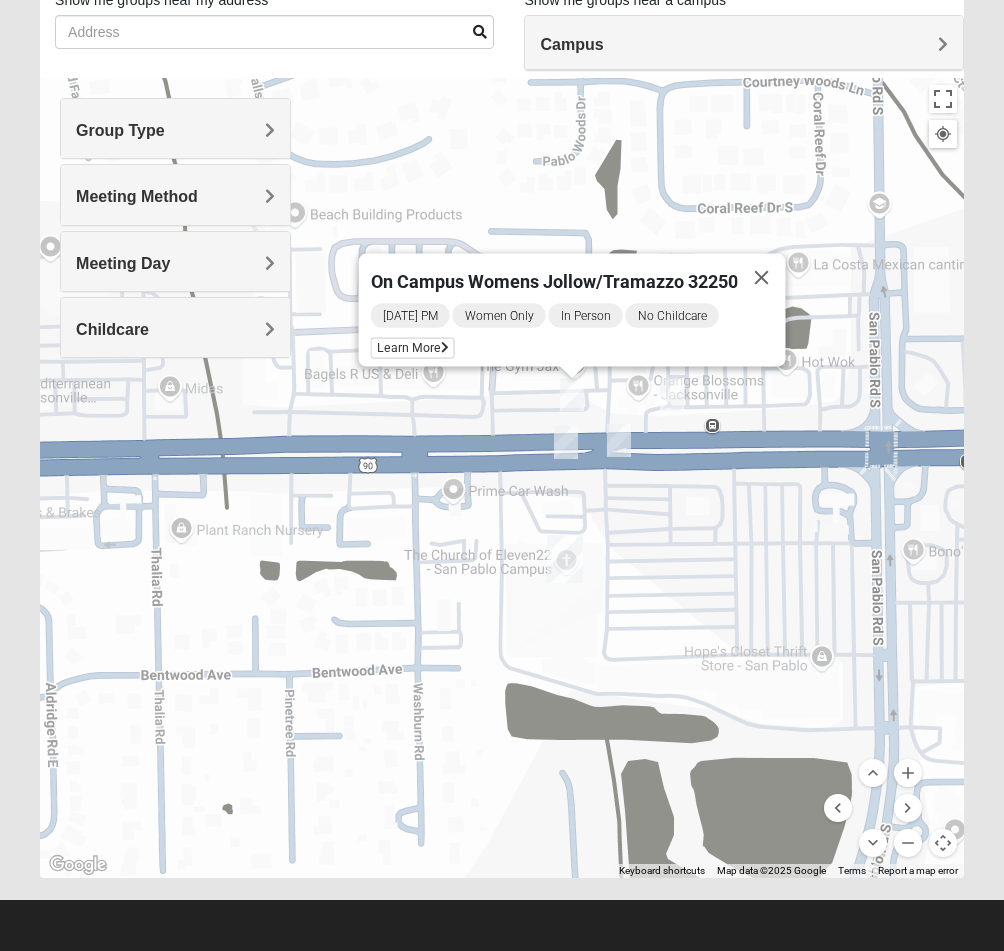 click at bounding box center (672, 394) 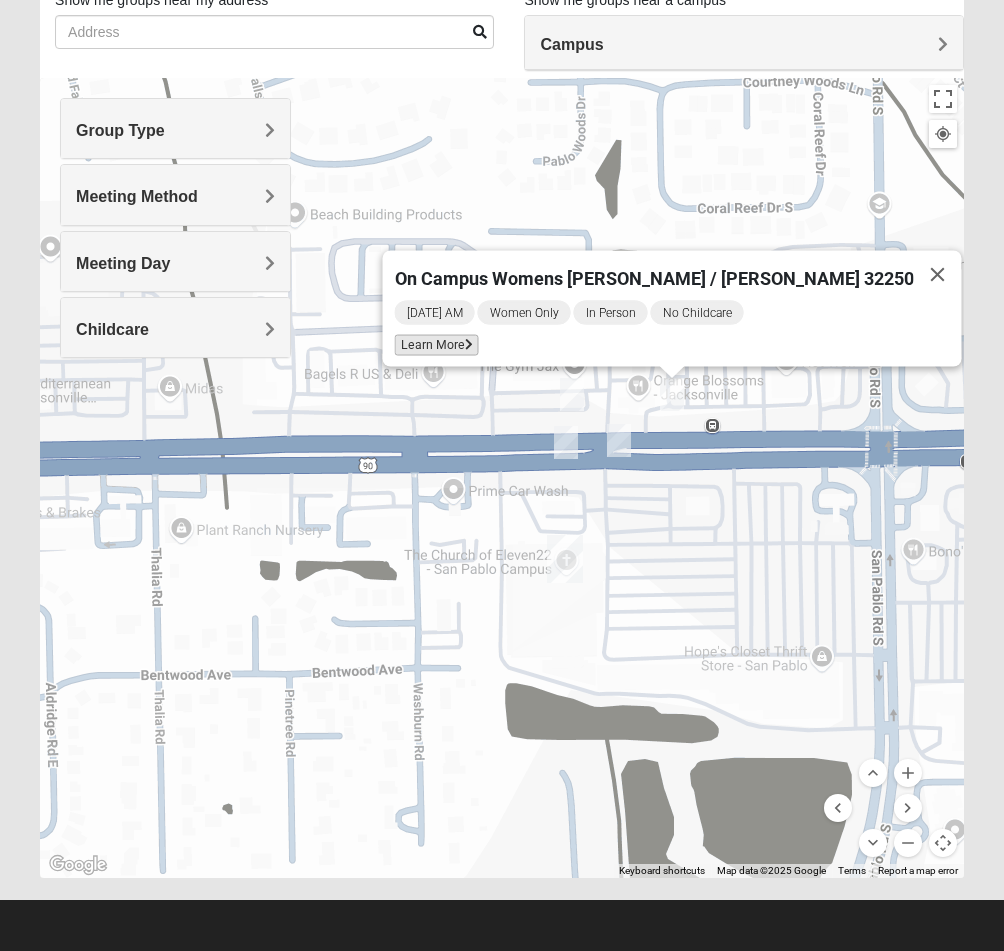 click on "Learn More" at bounding box center [436, 345] 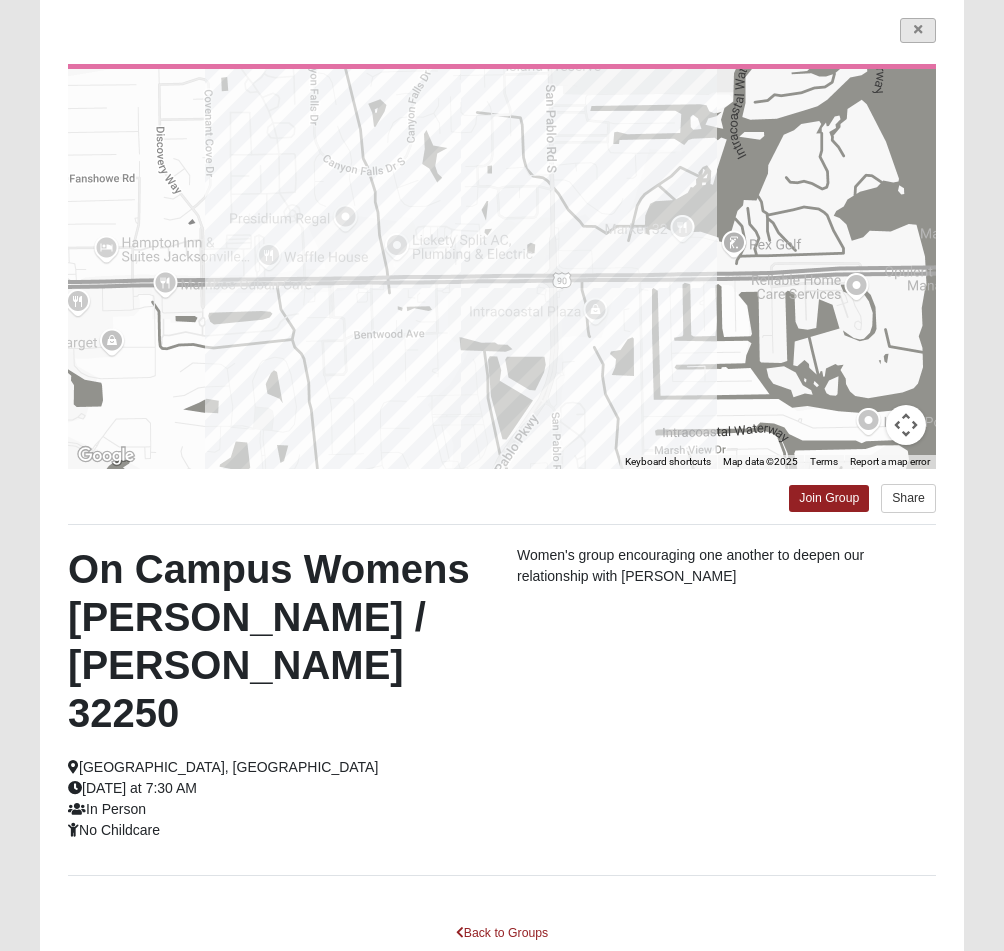 click at bounding box center (918, 30) 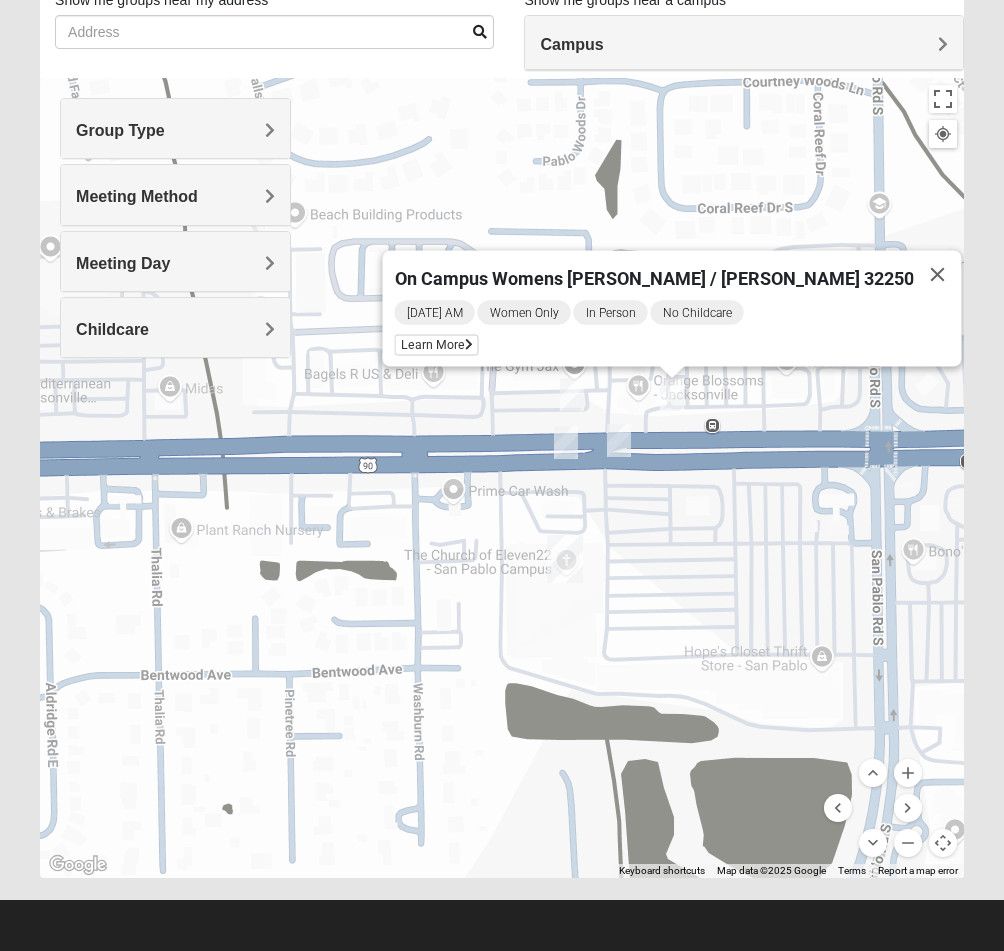 click at bounding box center [566, 442] 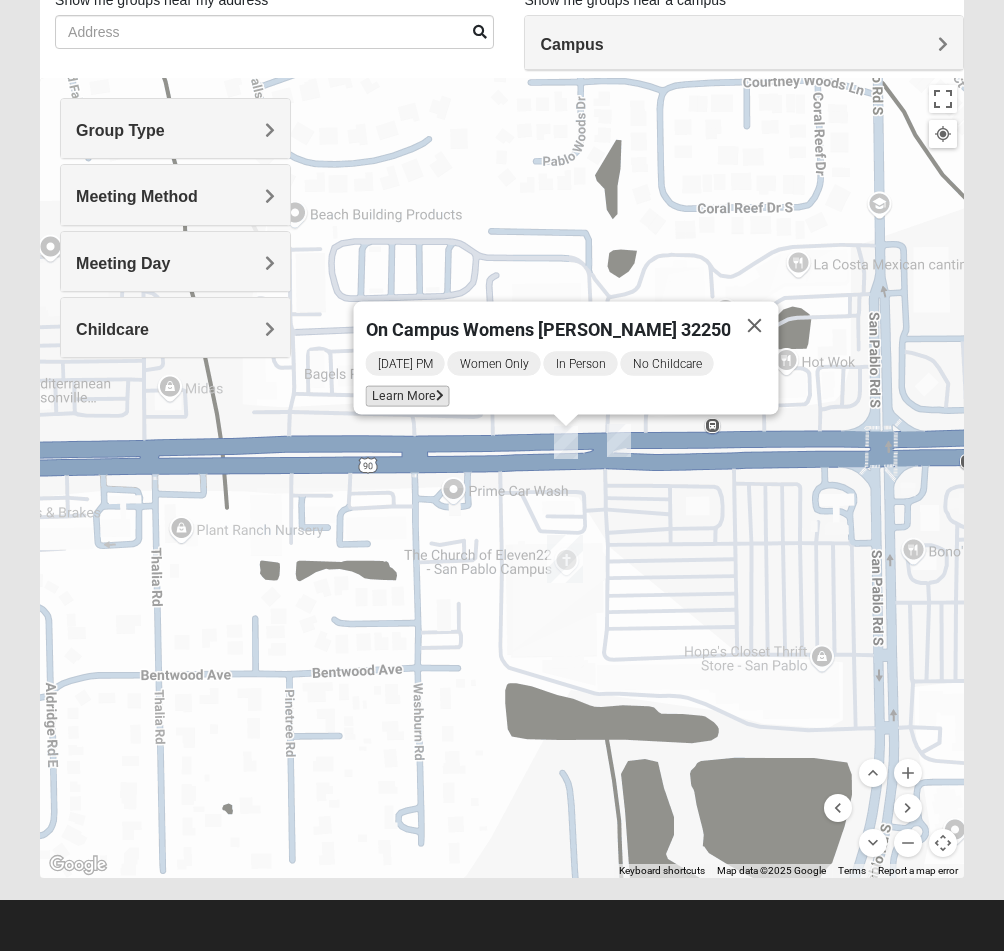 click on "Learn More" at bounding box center [407, 396] 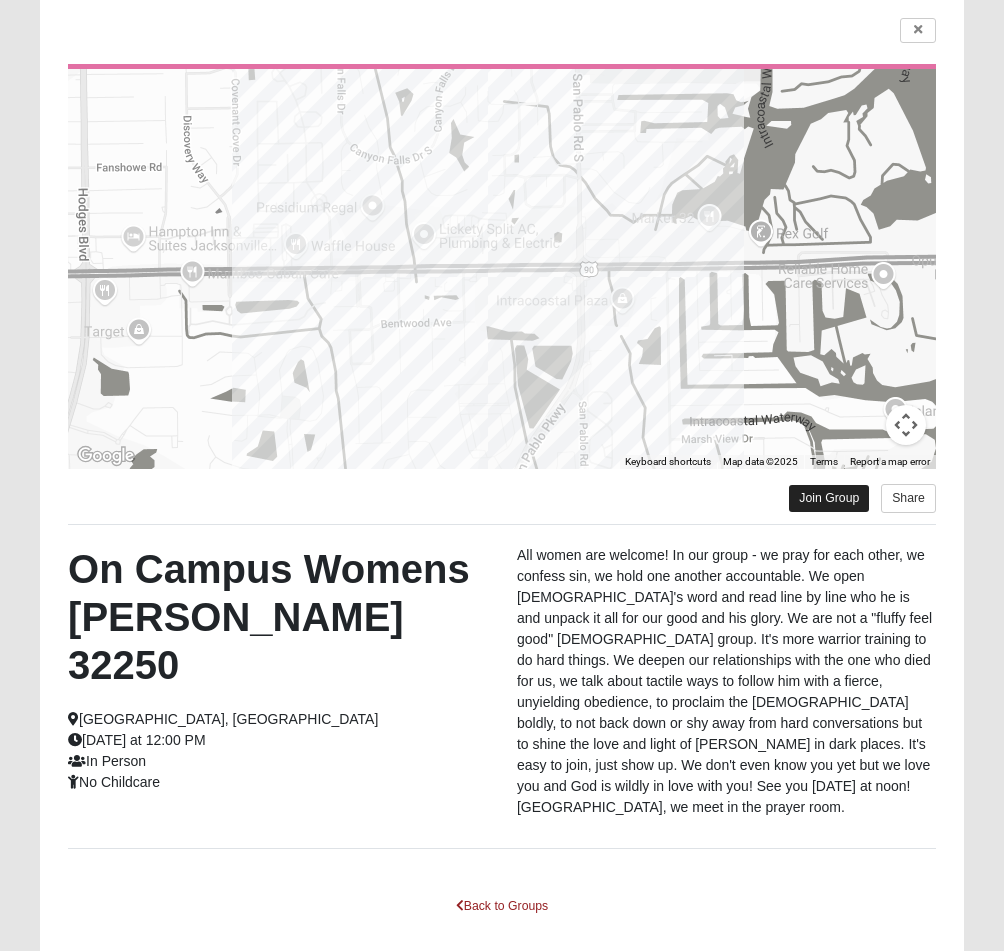 click on "Join Group" at bounding box center (829, 498) 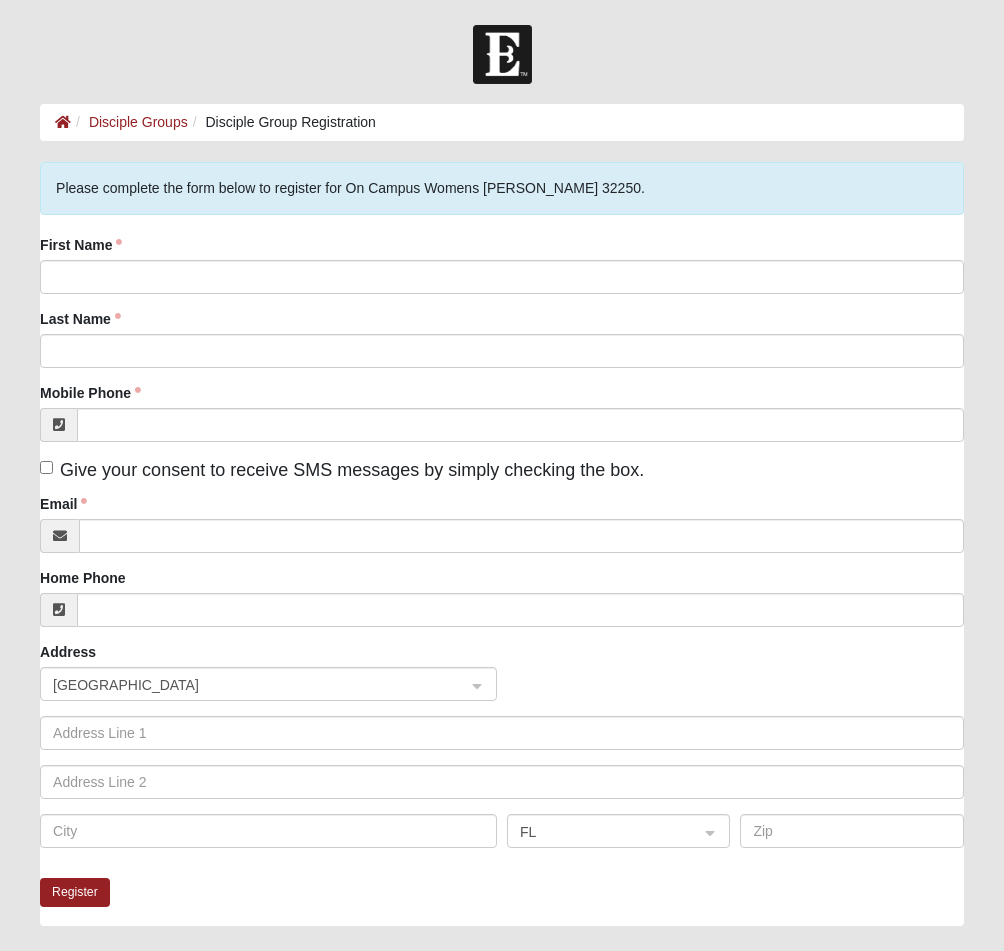 scroll, scrollTop: 0, scrollLeft: 0, axis: both 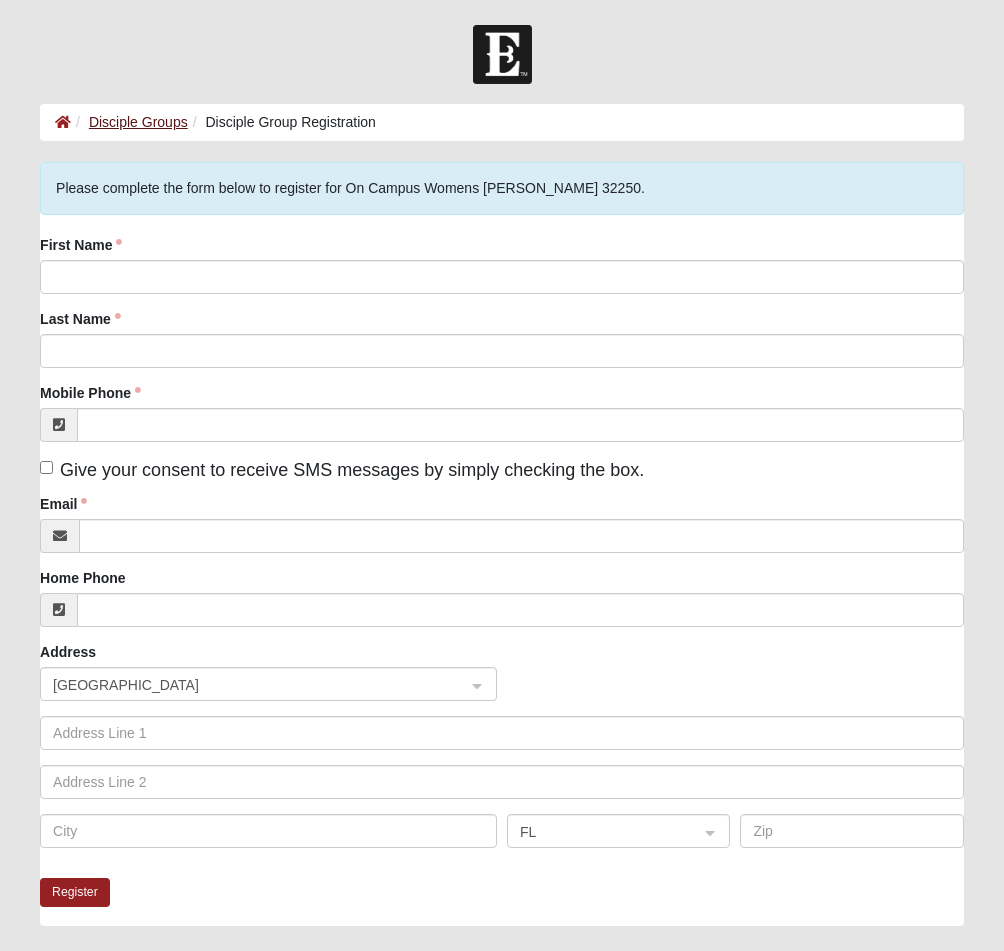 click on "Disciple Groups" at bounding box center [138, 122] 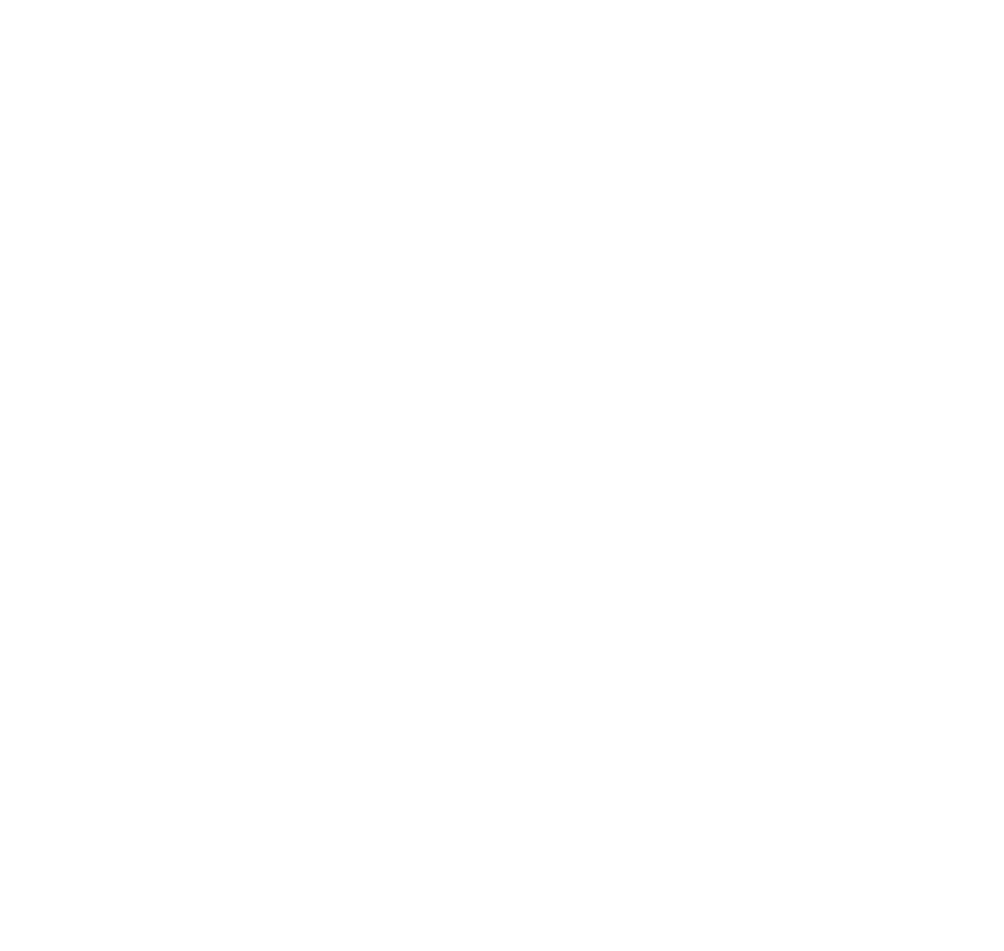 scroll, scrollTop: 0, scrollLeft: 0, axis: both 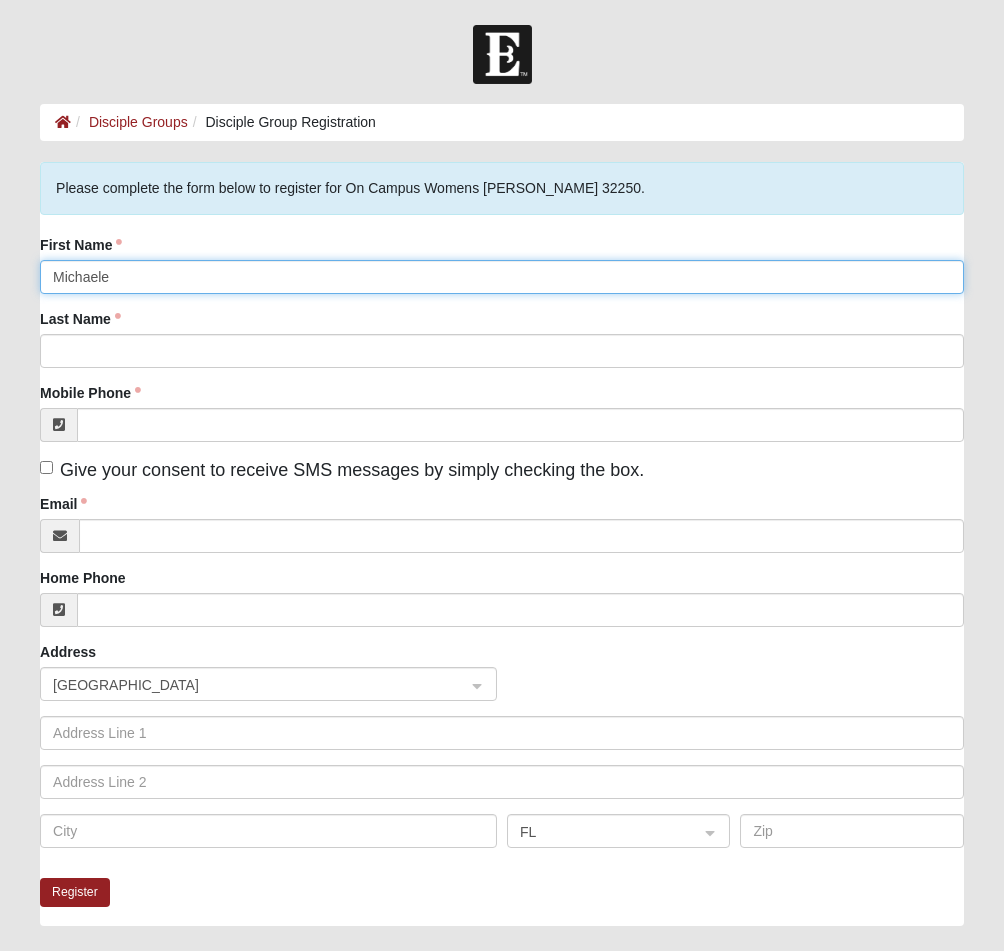 type on "Michaele" 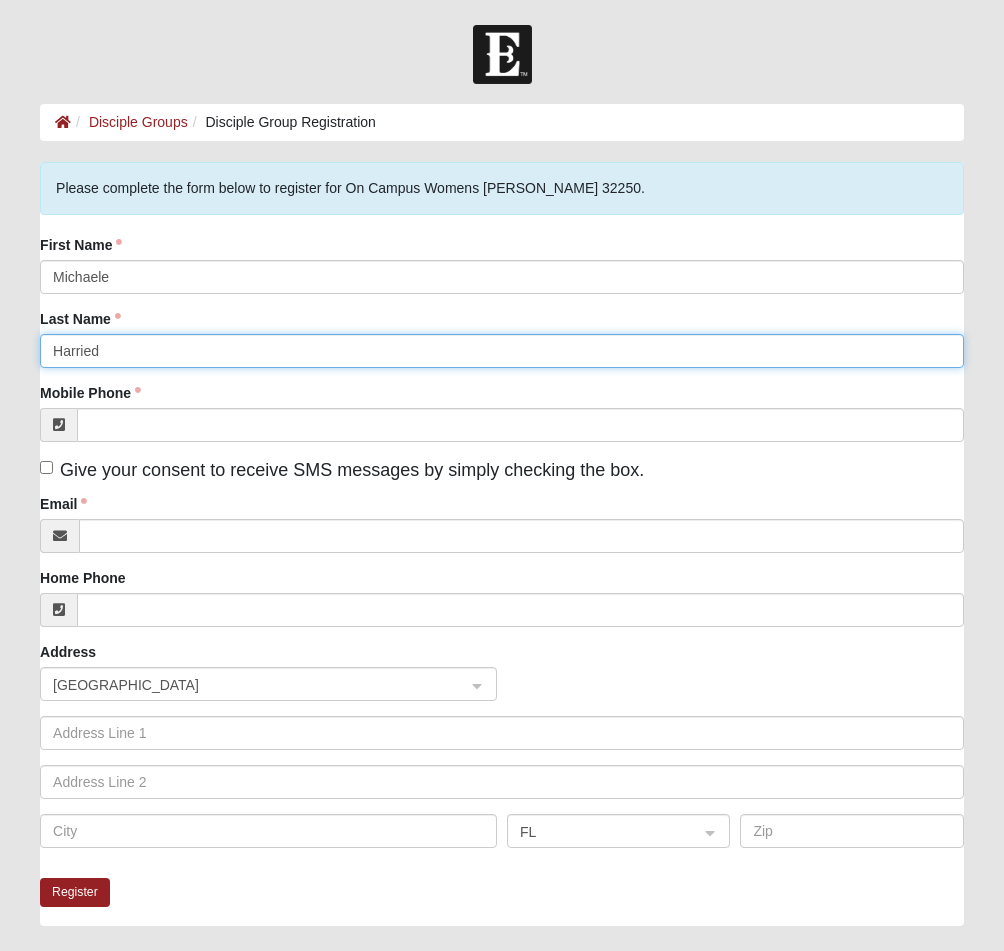 type on "Harried" 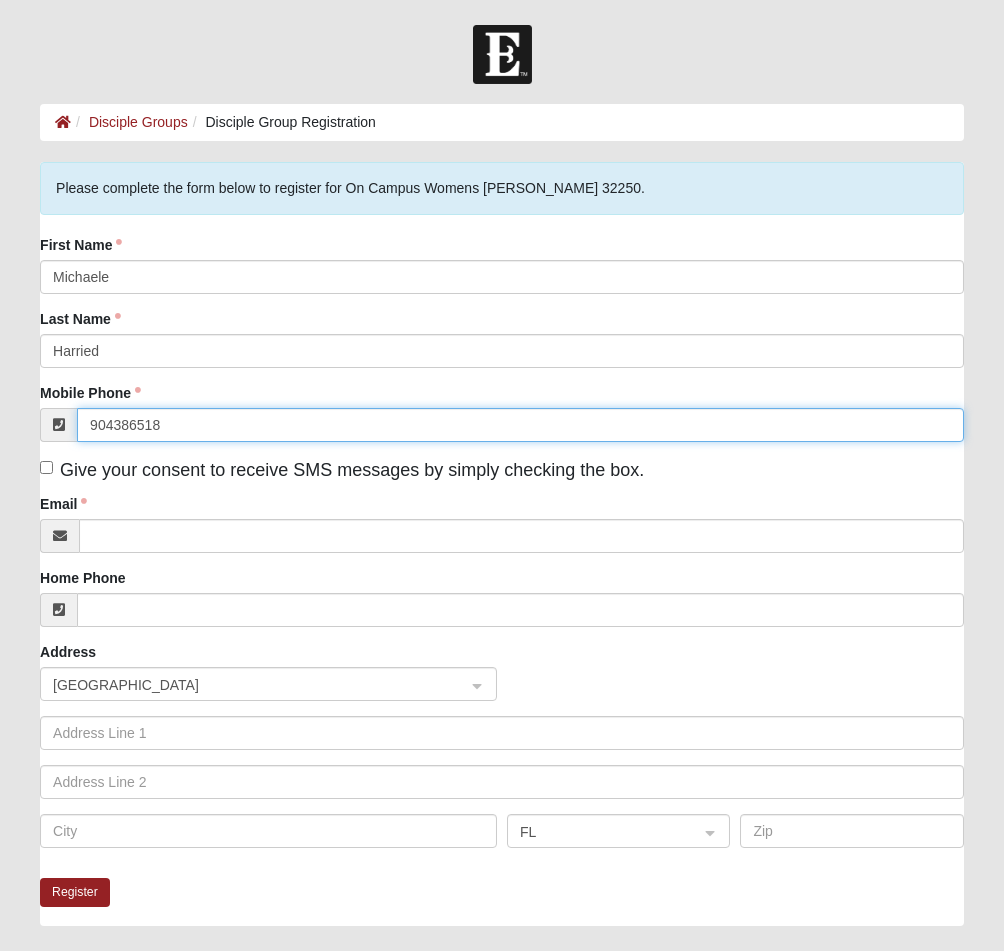 type on "[PHONE_NUMBER]" 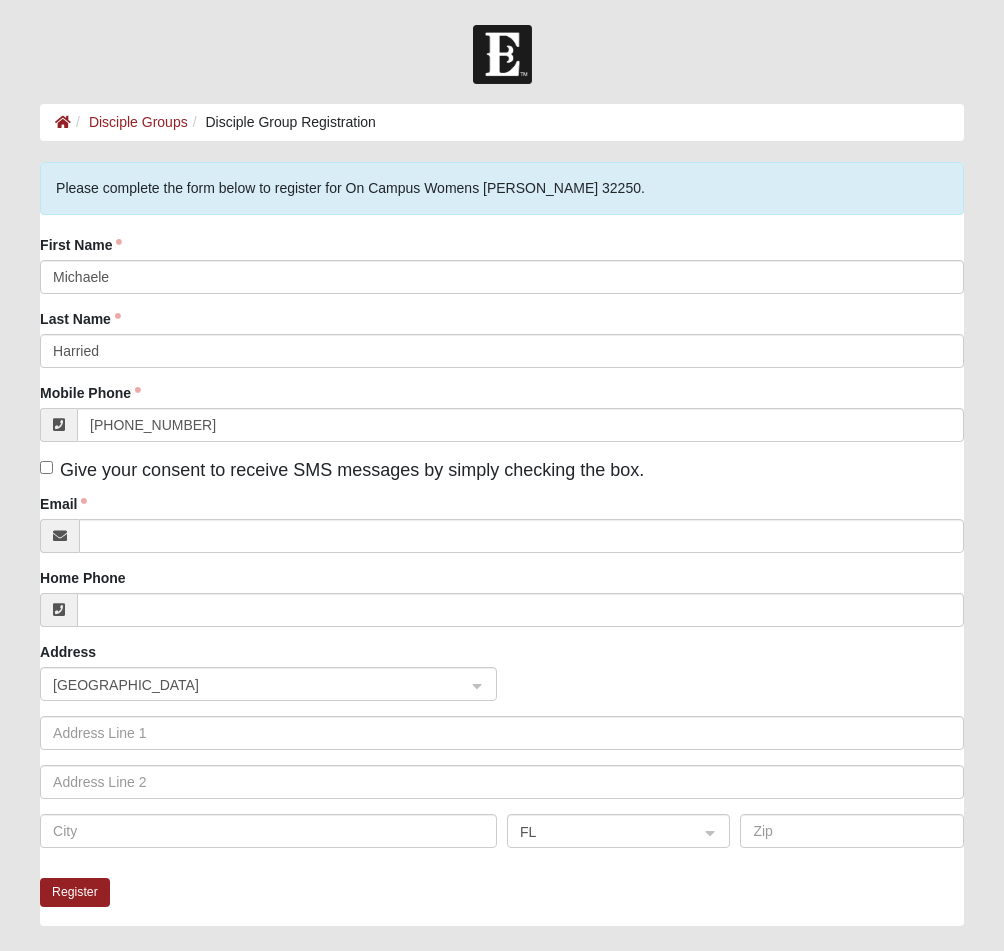 click on "Give your consent to receive SMS messages by simply checking the box." at bounding box center [46, 467] 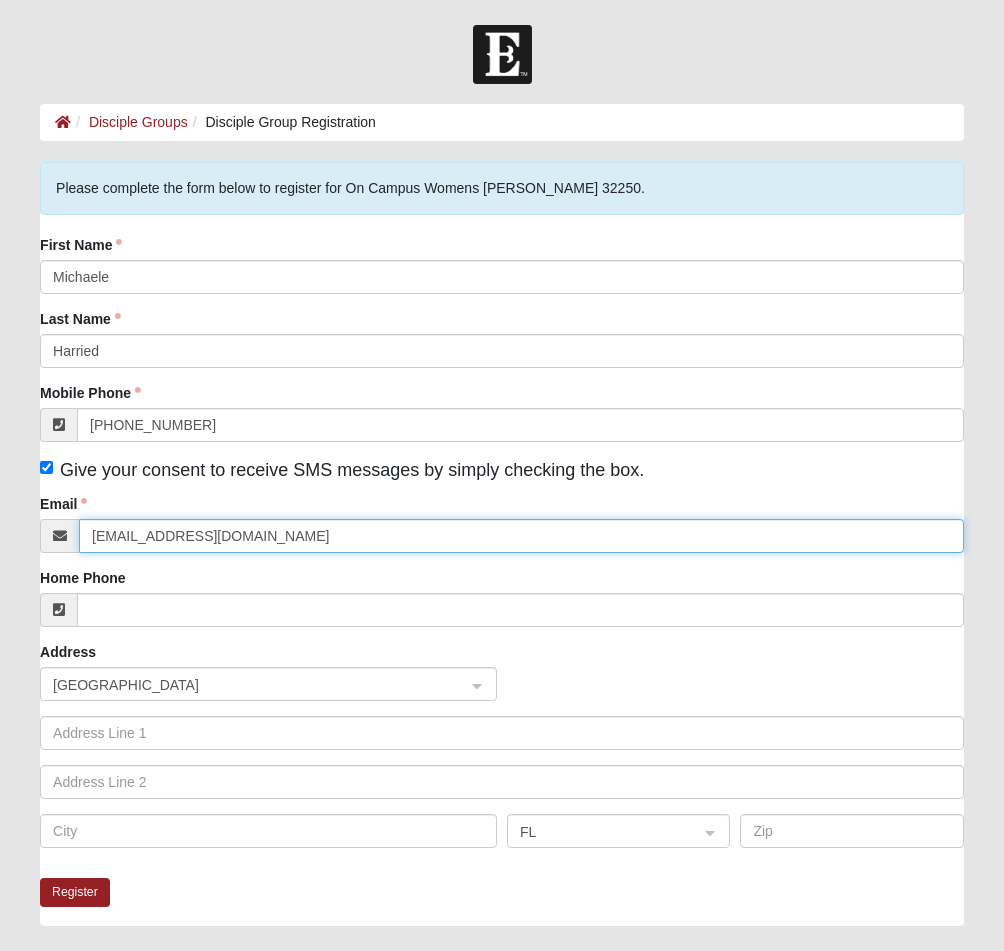 type on "[EMAIL_ADDRESS][DOMAIN_NAME]" 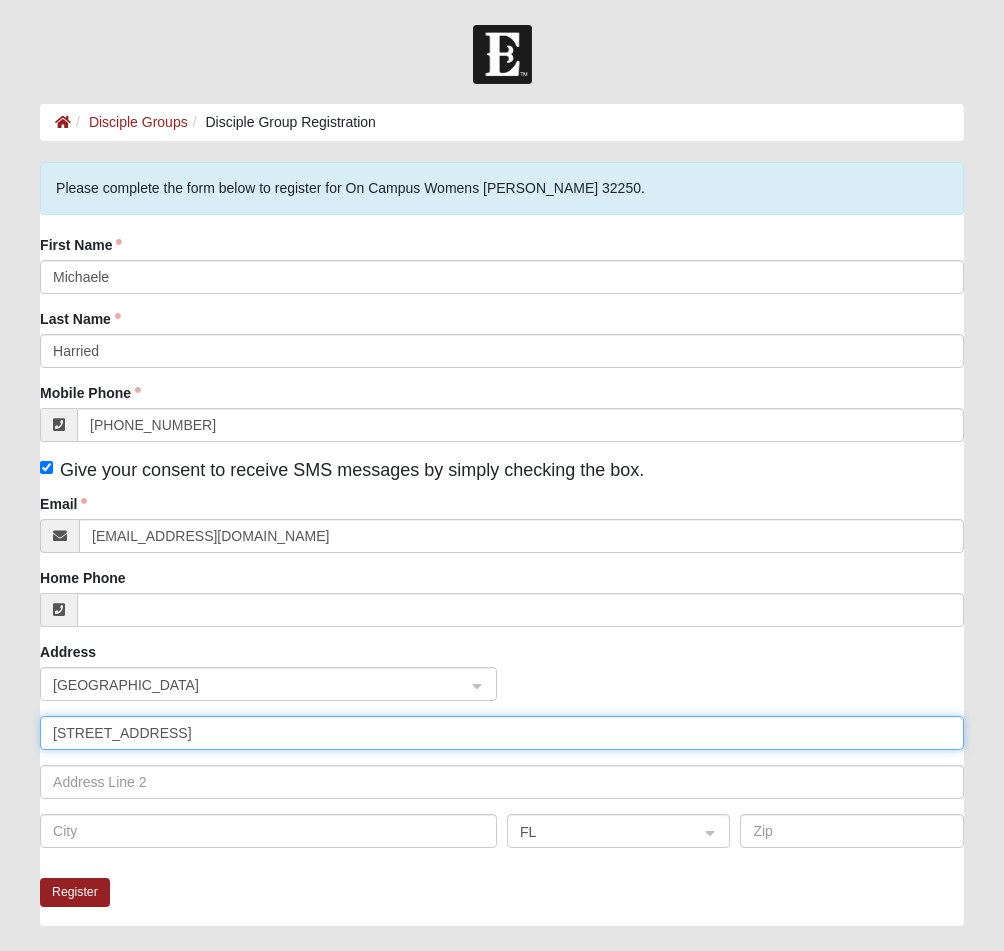 type on "[STREET_ADDRESS]" 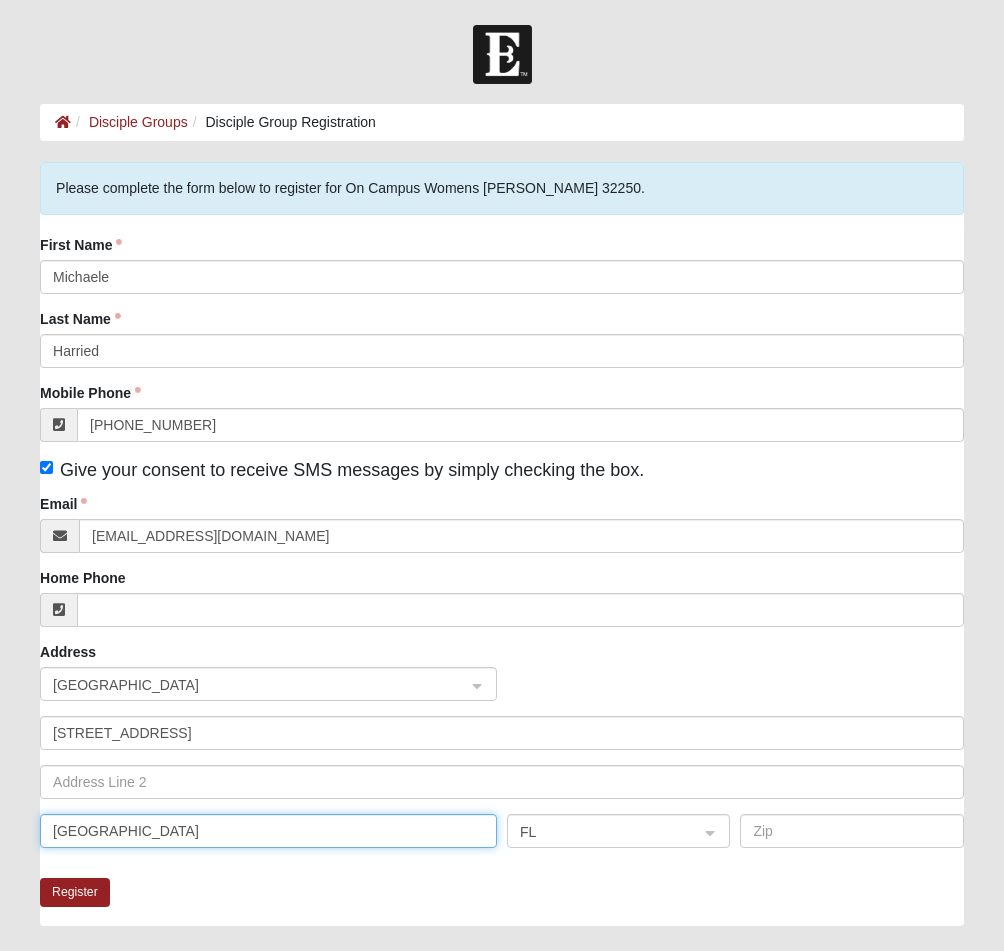 type on "[GEOGRAPHIC_DATA]" 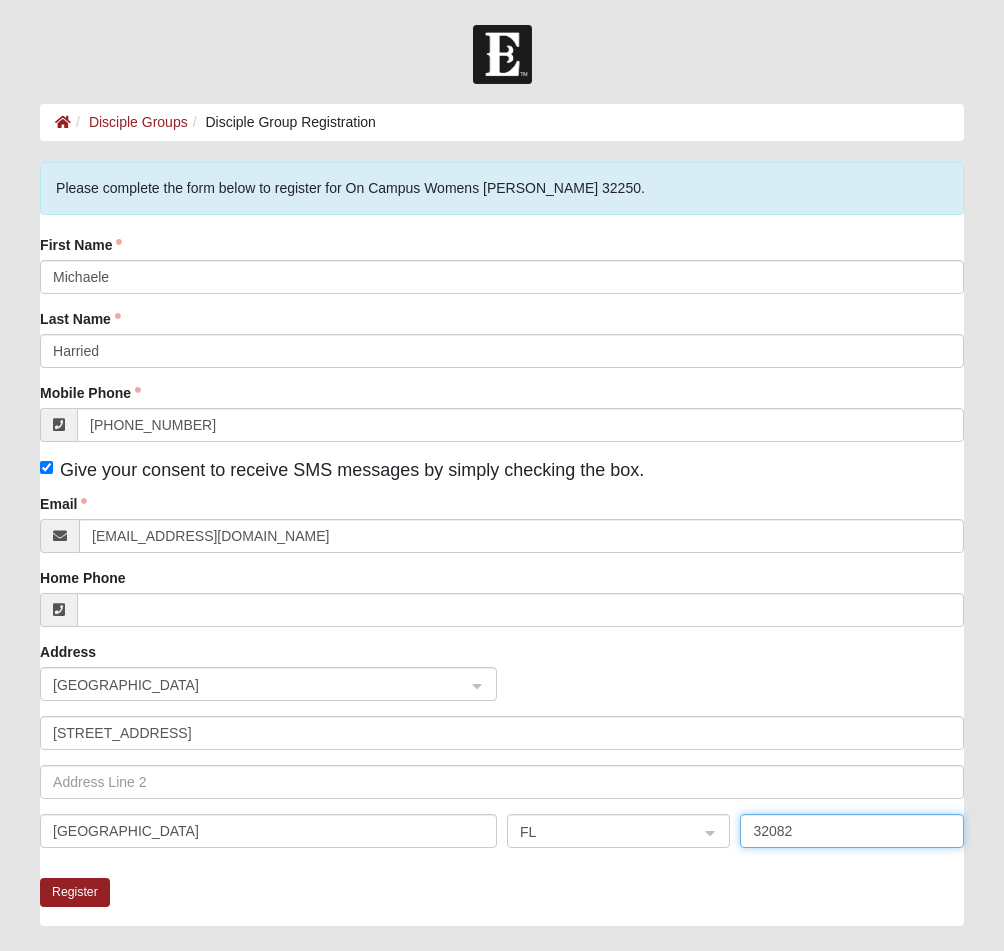 type on "32082" 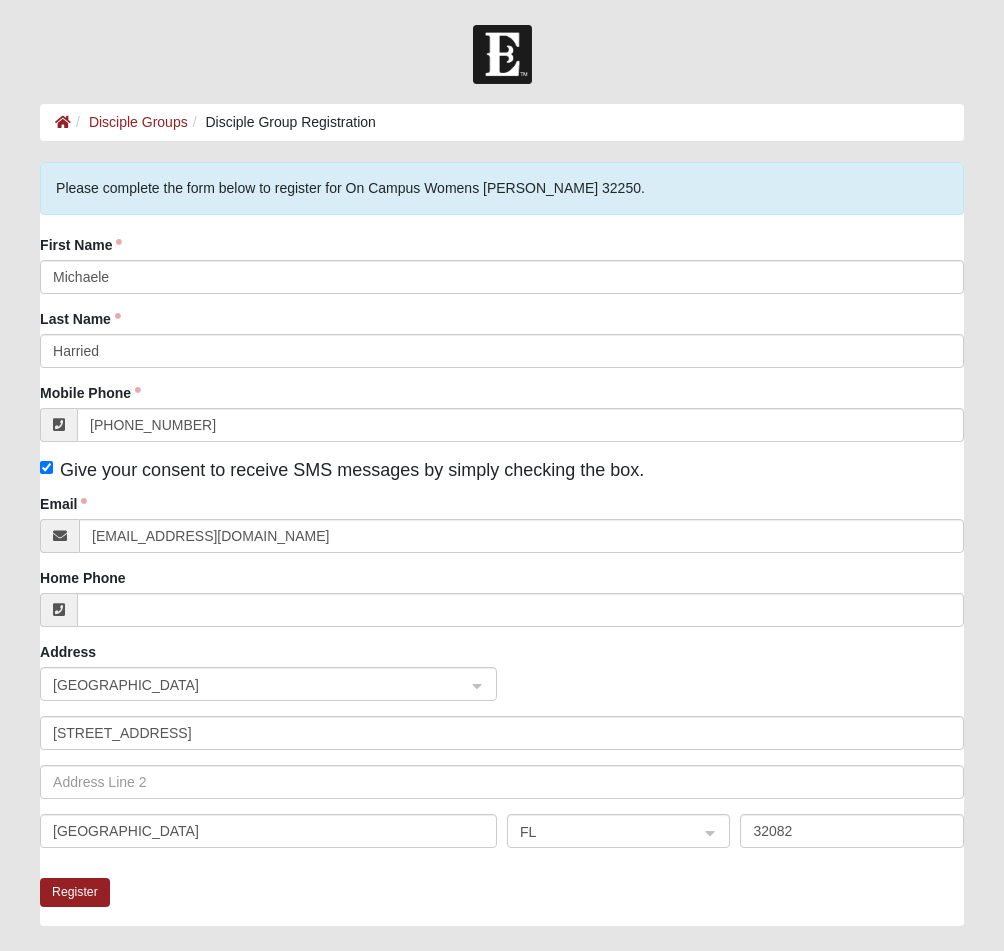 drag, startPoint x: 540, startPoint y: 895, endPoint x: 455, endPoint y: 889, distance: 85.2115 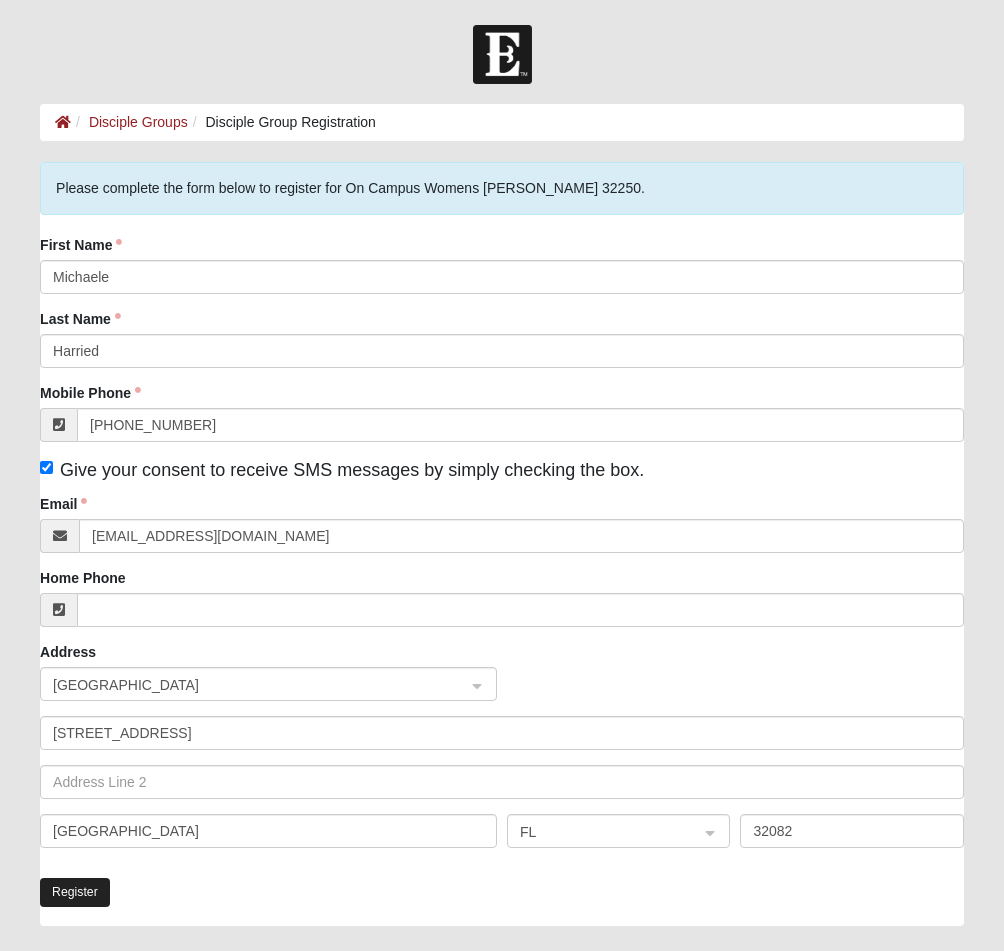 click on "Register" 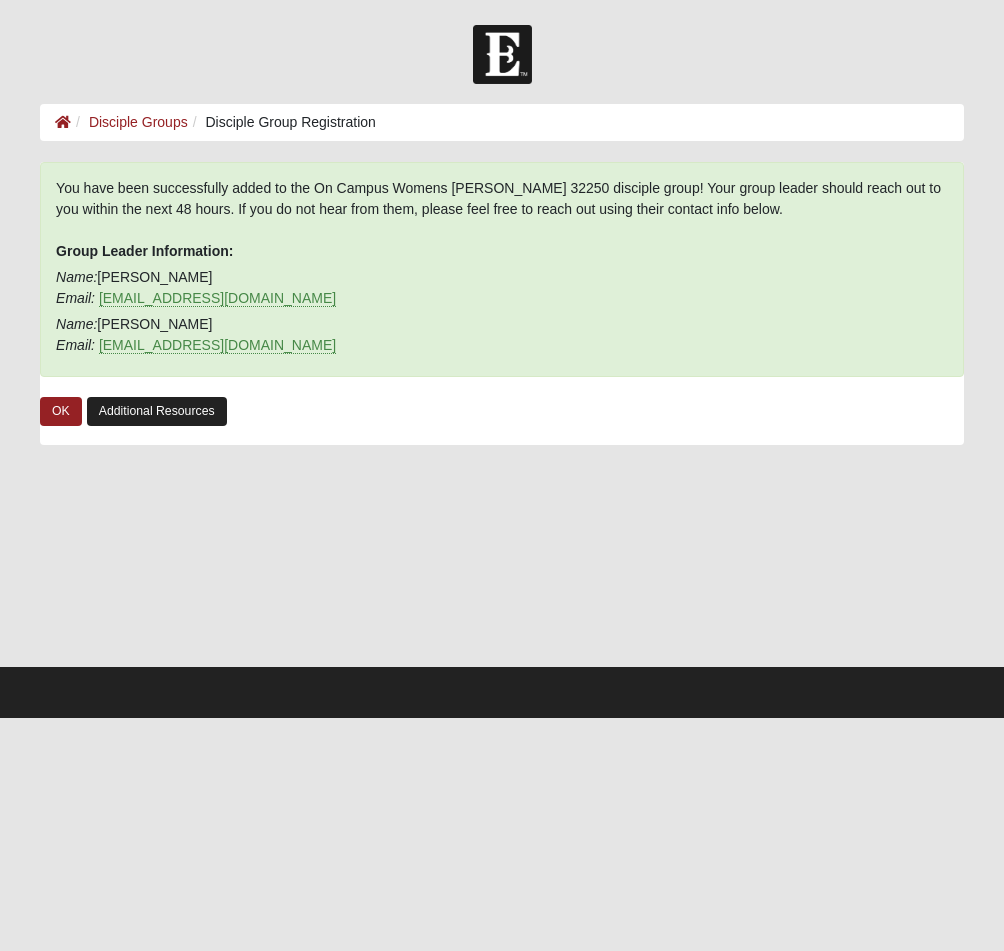 click on "Additional Resources" at bounding box center [157, 411] 